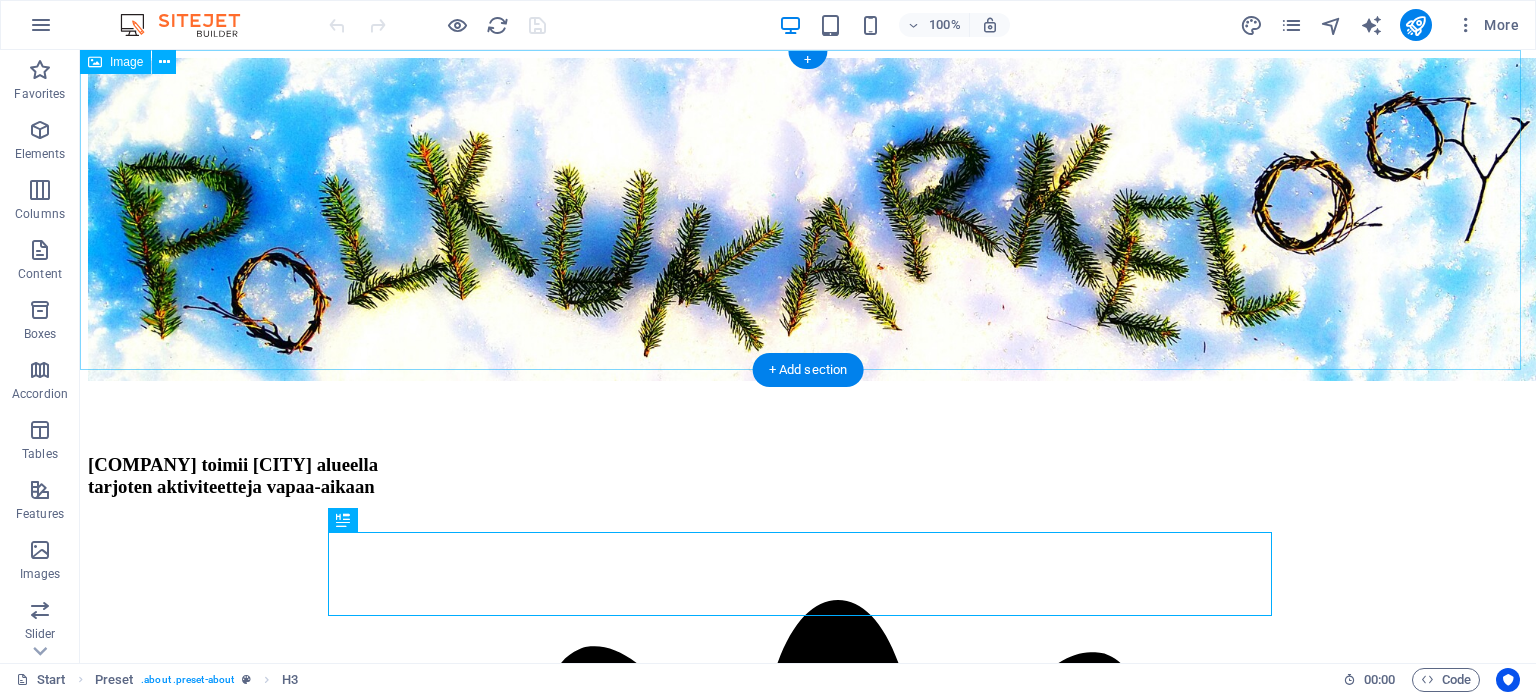 scroll, scrollTop: 0, scrollLeft: 0, axis: both 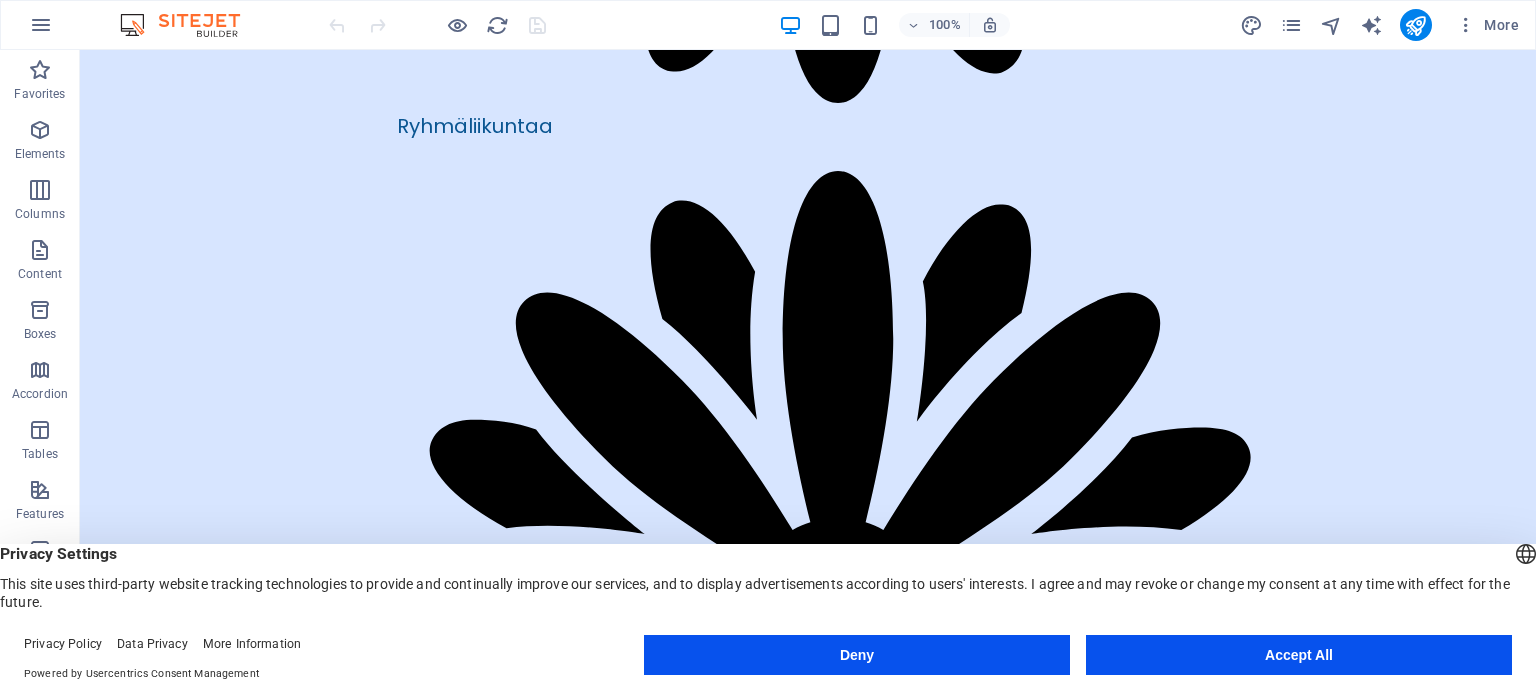 click on "Deny" at bounding box center [857, 655] 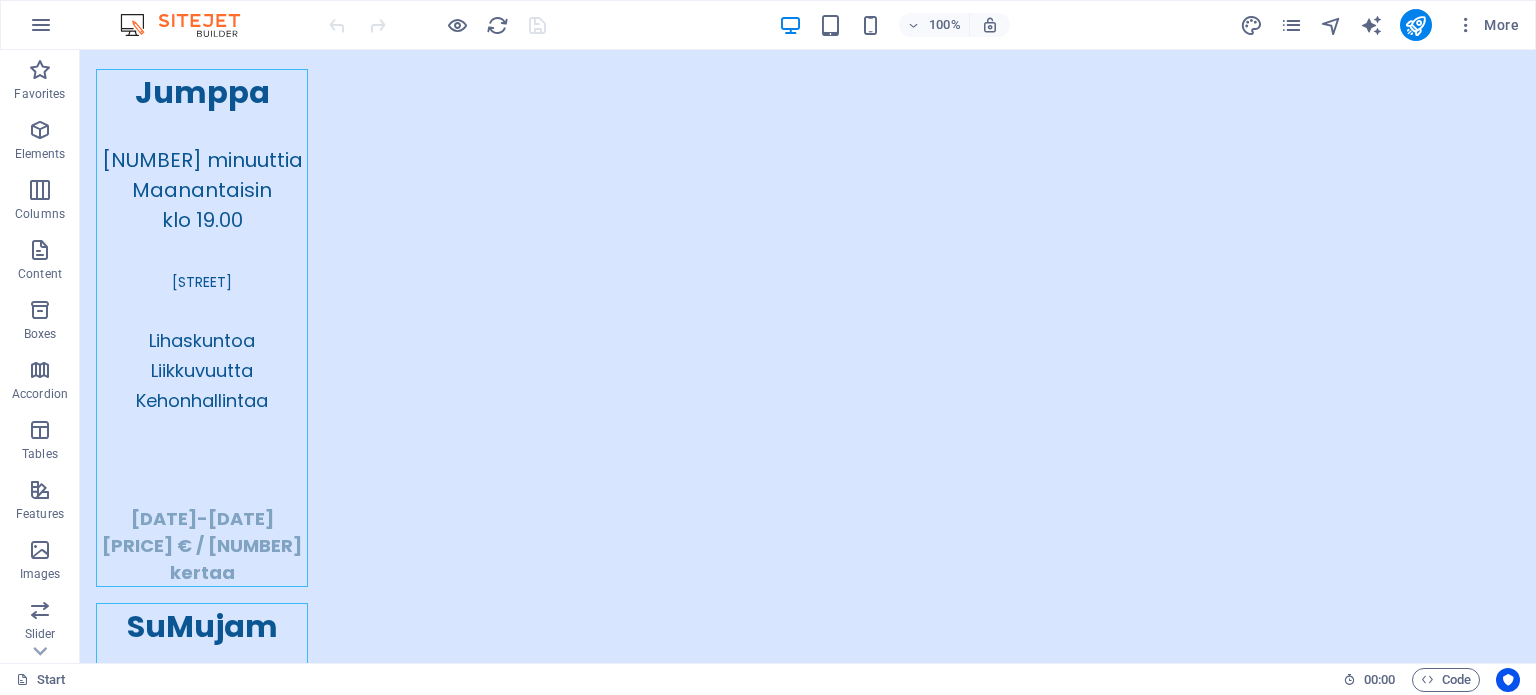scroll, scrollTop: 4347, scrollLeft: 0, axis: vertical 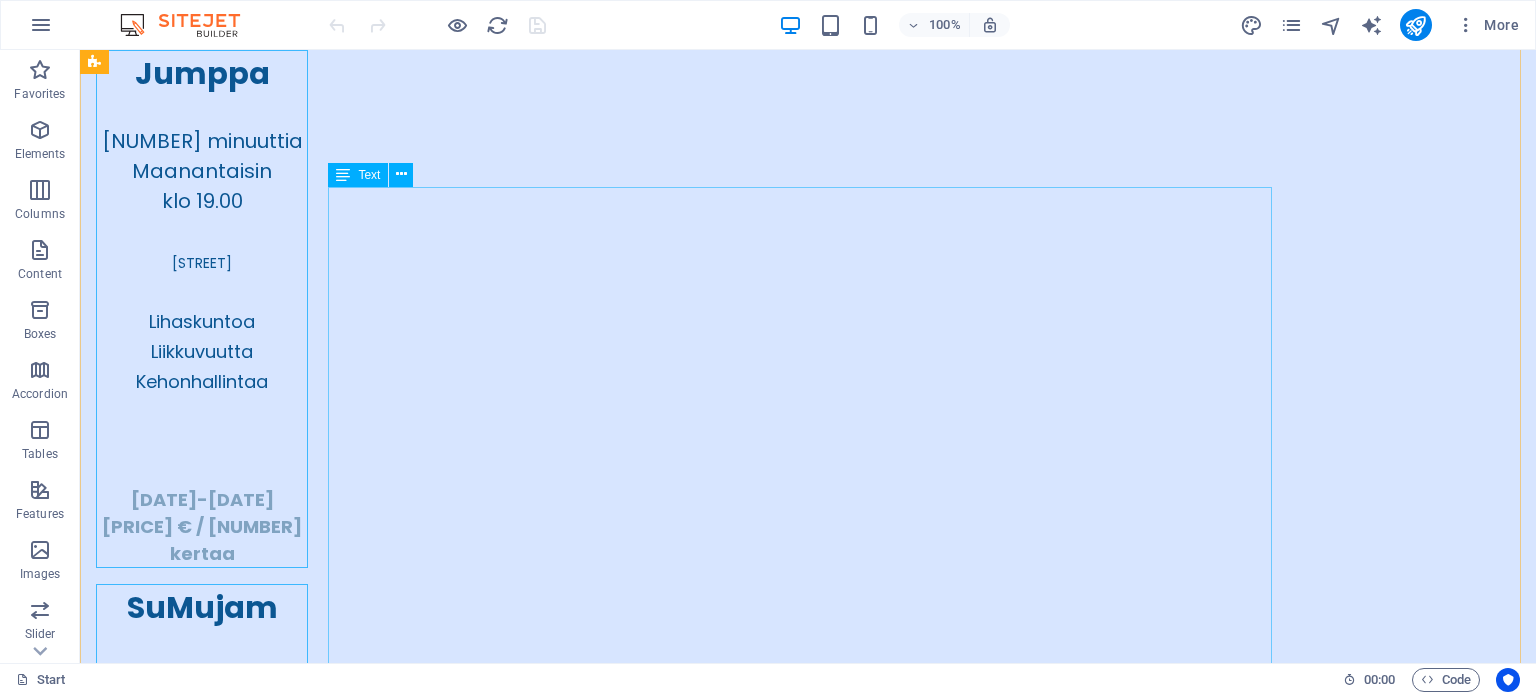 click on "KAIKKI KURSSIT PILATES JUMPPA SUMMUJAM KEVENNETTY SUMUJAM  kertamaksu [NUMBER] [PRICE] [PRICE] [PRICE] [NUMBER] kerran kortti * - [PRICE] [PRICE] [PRICE] JUMPPA JA SUMUJAMIT  koko syksy, [NUMBER] kertaa  [PRICE] [PRICE] [PRICE] jumppa + sumujam koko syksy, [NUMBER] kertaa [PRICE] [PRICE] [PRICE] PILATESKURSSIT  [NUMBER] kurssi  ([NUMBER] kertaa) [PRICE] [NUMBER] kurssia  ([NUMBER] kertaa) [PRICE] kertamaksu [NUMBER] yksityistunti sopimuksen mukaan" at bounding box center (808, 6007) 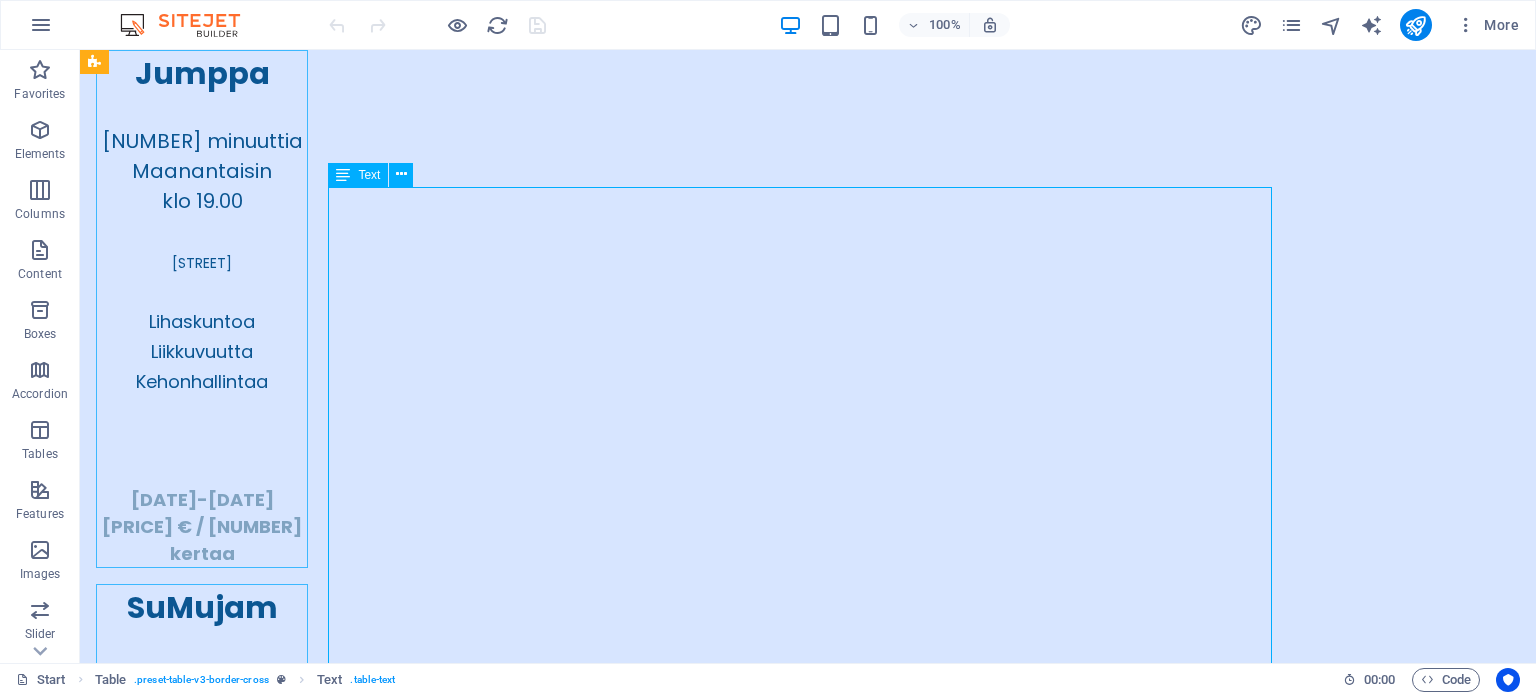 click on "KAIKKI KURSSIT PILATES JUMPPA SUMMUJAM KEVENNETTY SUMUJAM  kertamaksu [NUMBER] [PRICE] [PRICE] [PRICE] [NUMBER] kerran kortti * - [PRICE] [PRICE] [PRICE] JUMPPA JA SUMUJAMIT  koko syksy, [NUMBER] kertaa  [PRICE] [PRICE] [PRICE] jumppa + sumujam koko syksy, [NUMBER] kertaa [PRICE] [PRICE] [PRICE] PILATESKURSSIT  [NUMBER] kurssi  ([NUMBER] kertaa) [PRICE] [NUMBER] kurssia  ([NUMBER] kertaa) [PRICE] kertamaksu [NUMBER] yksityistunti sopimuksen mukaan" at bounding box center [808, 6007] 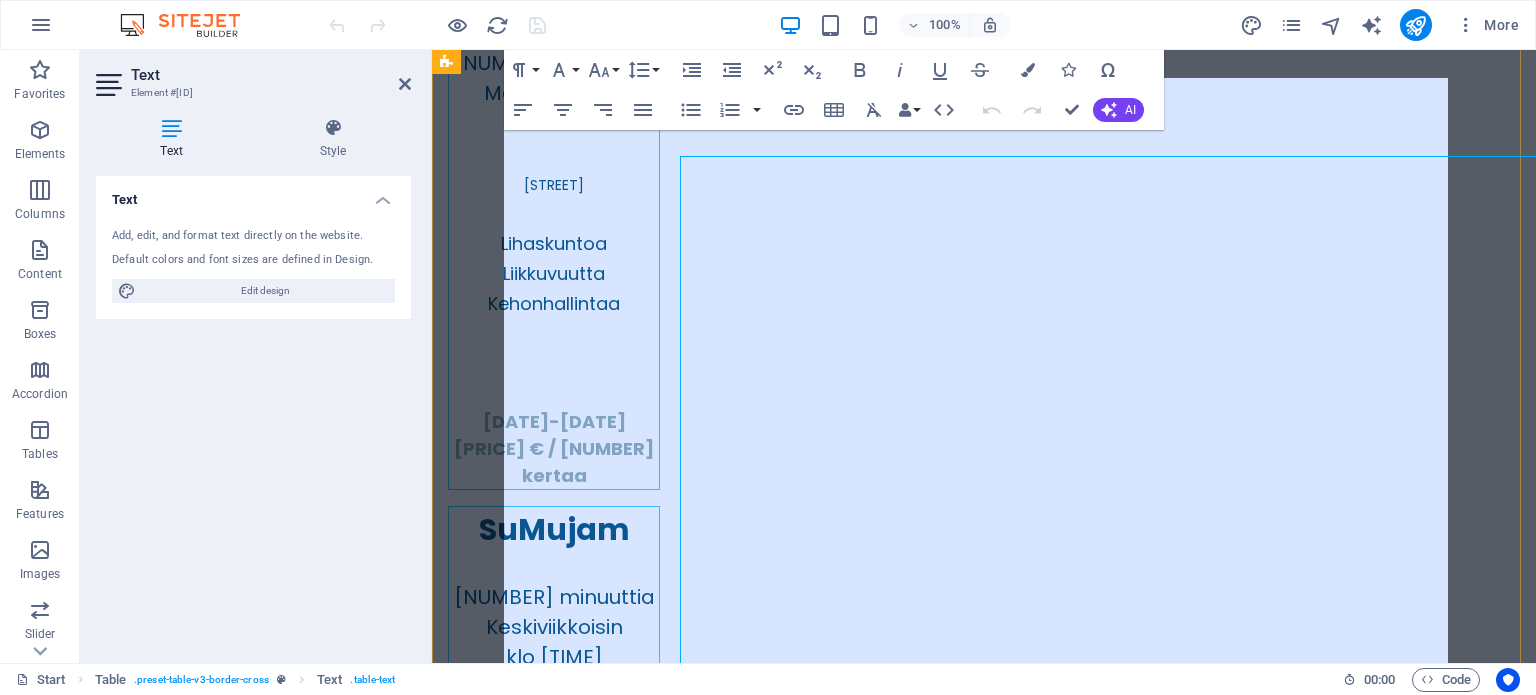 scroll, scrollTop: 4378, scrollLeft: 0, axis: vertical 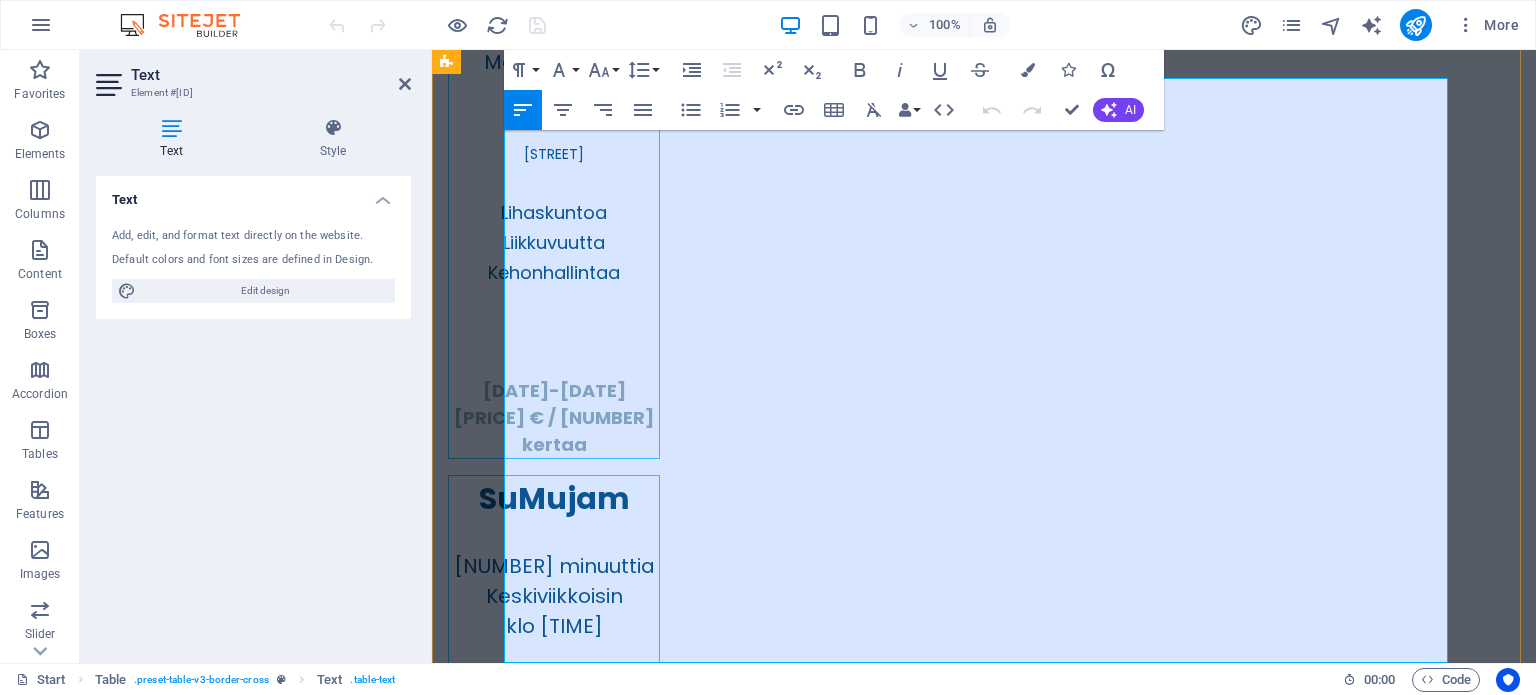 click on "SUMMUJAM" at bounding box center [1212, 5641] 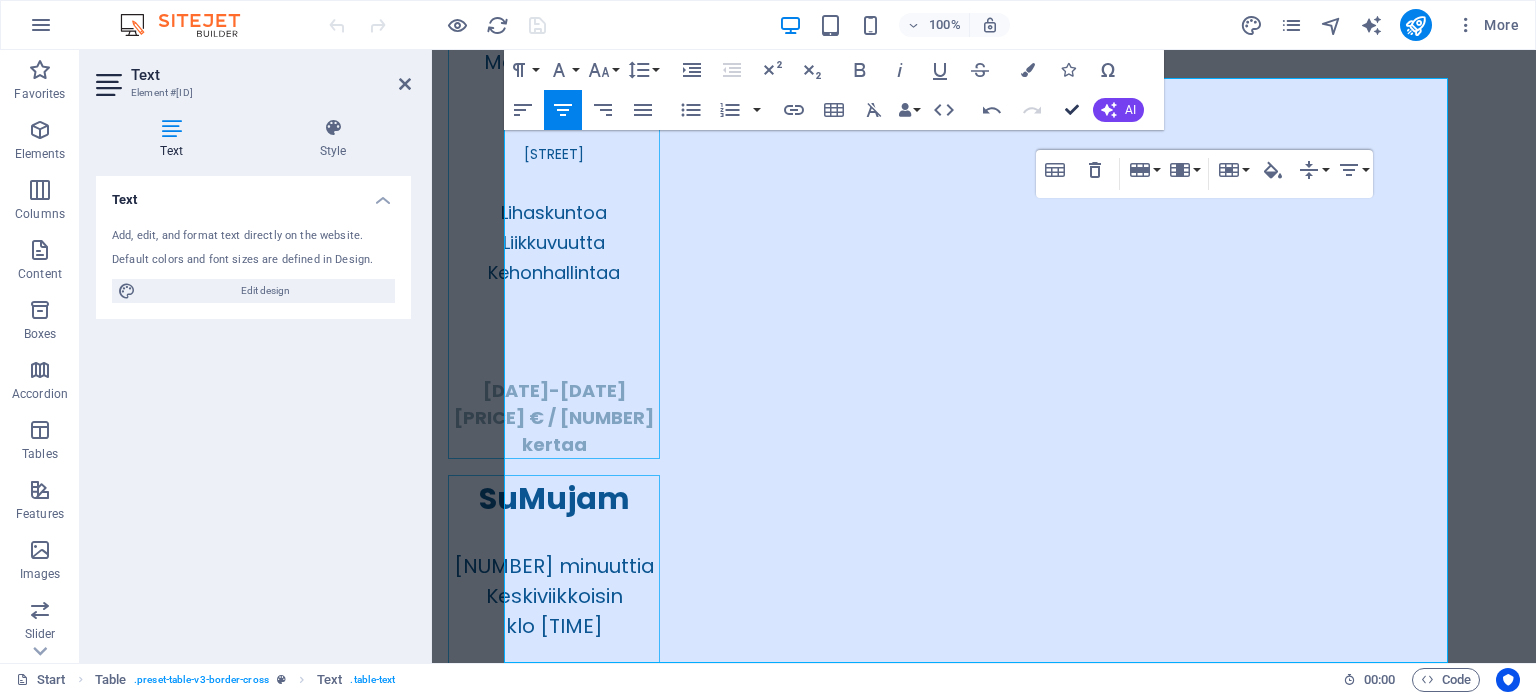 scroll, scrollTop: 4457, scrollLeft: 0, axis: vertical 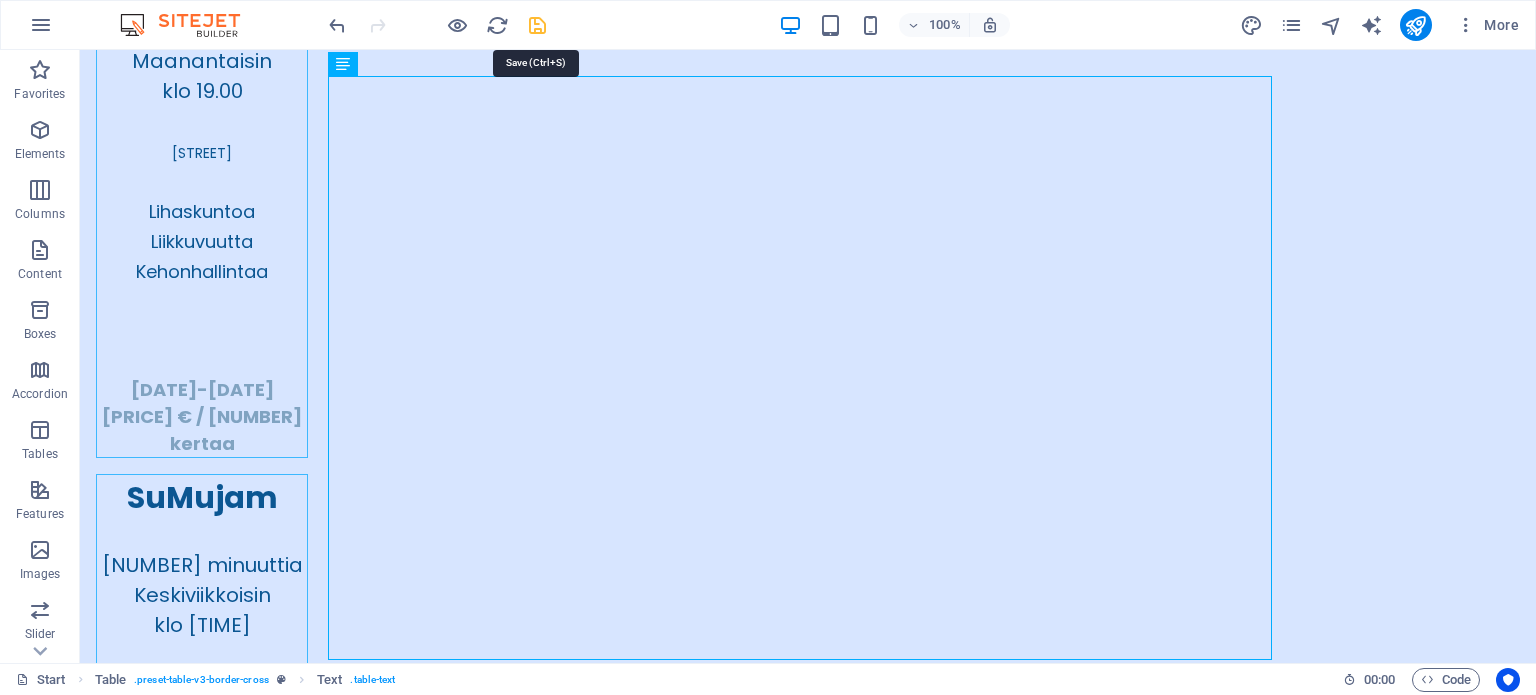 click at bounding box center (537, 25) 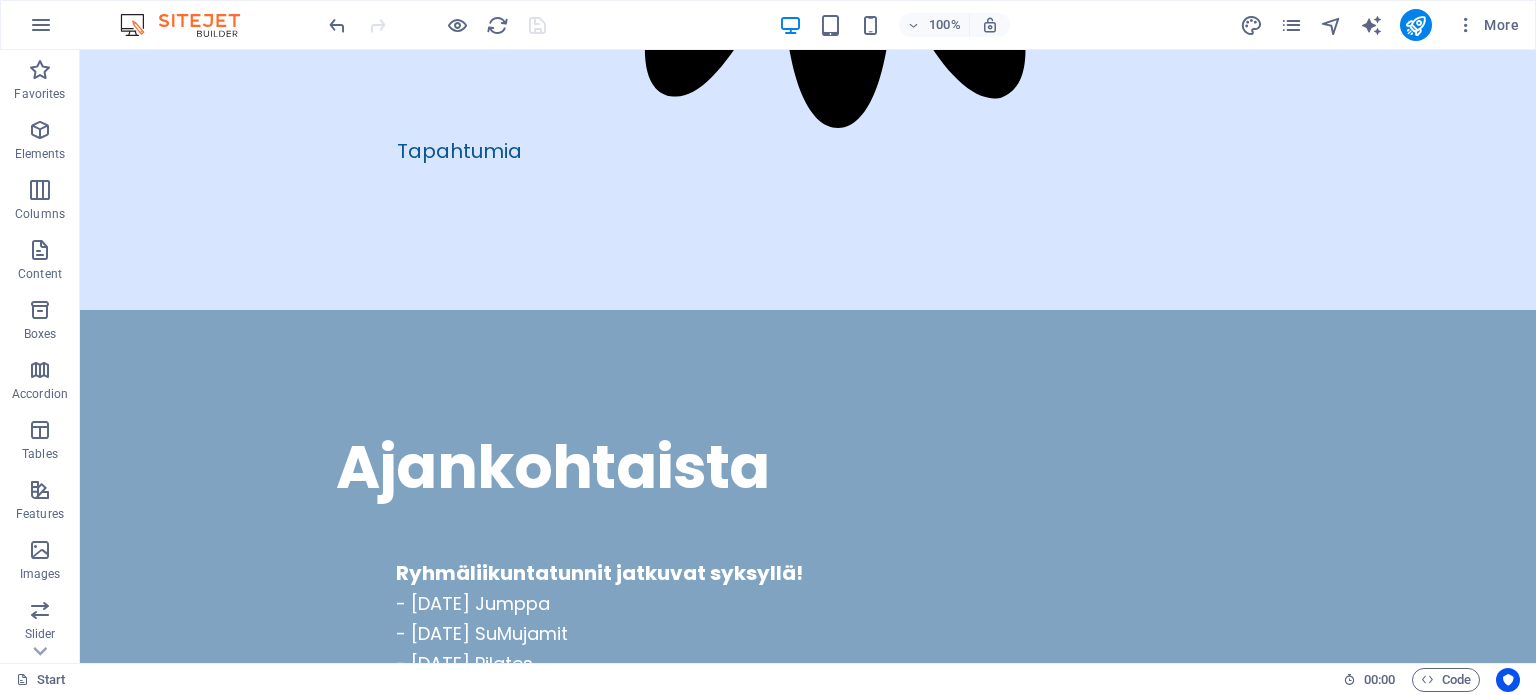 scroll, scrollTop: 3340, scrollLeft: 0, axis: vertical 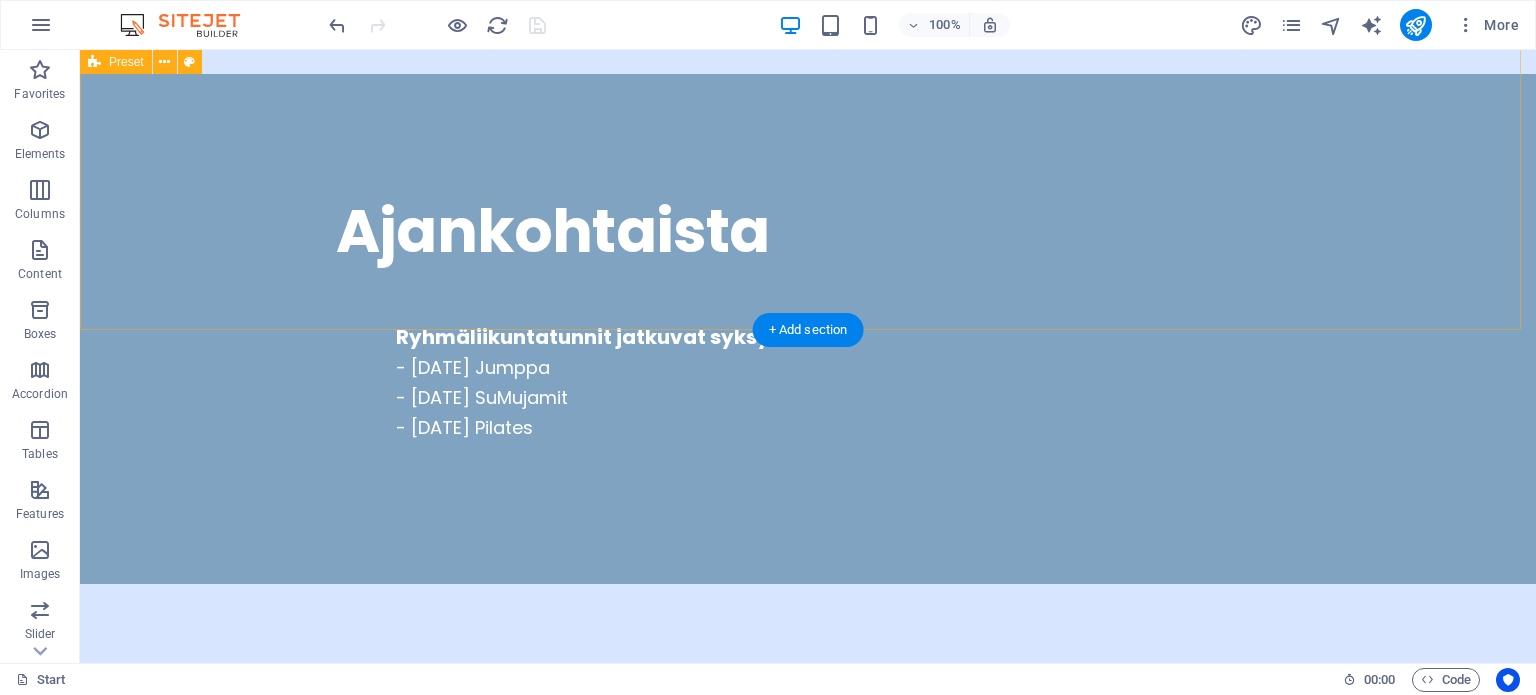 click on "SYKSYN [YEAR] RYHMÄLIIKUNTATUNTIEN AIKATAULUT Jumppa ja   SuMujamit  alkavat viikolla [NUMBER] [STREET]   [STREET] [NUMBER], [POSTAL_CODE] [CITY] Pilates   [STREET]   [STREET] [NUMBER], [POSTAL_CODE] [CITY] [NUMBER]. kurssi  [DATE]-[DATE]  ([NUMBER] kertaa) [NUMBER]. kurssi  [DATE]-[DATE].  ([NUMBER] kertaa) maks. [NUMBER] osallistujaa / ryhmä. Ryhmä A [TIME]-[TIME] Täynnä! Ryhmä B [TIME]-[TIME]     Pilateskurssille ENNAKKOILMOITTAUTUMINEN  alla olevalla lomakkeella." at bounding box center [808, 4957] 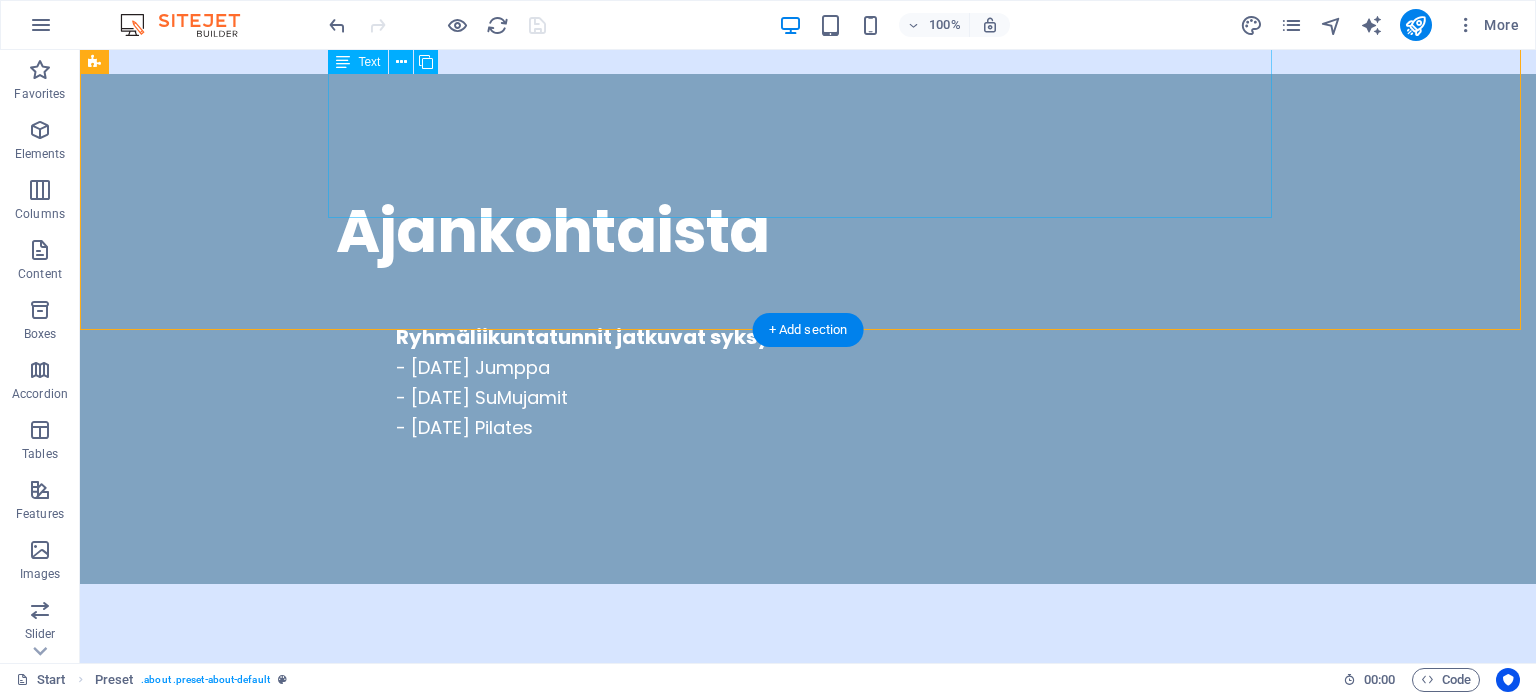 click on "SYKSYN [YEAR] RYHMÄLIIKUNTATUNTIEN AIKATAULUT Jumppa ja   SuMujamit  alkavat viikolla [NUMBER] [STREET]   [STREET] [NUMBER], [POSTAL_CODE] [CITY] Pilates   [STREET]   [STREET] [NUMBER], [POSTAL_CODE] [CITY] [NUMBER]. kurssi  [DATE]-[DATE]  ([NUMBER] kertaa) [NUMBER]. kurssi  [DATE]-[DATE].  ([NUMBER] kertaa) maks. [NUMBER] osallistujaa / ryhmä. Ryhmä A [TIME]-[TIME] Täynnä! Ryhmä B [TIME]-[TIME]     Pilateskurssille ENNAKKOILMOITTAUTUMINEN  alla olevalla lomakkeella." at bounding box center (808, 4957) 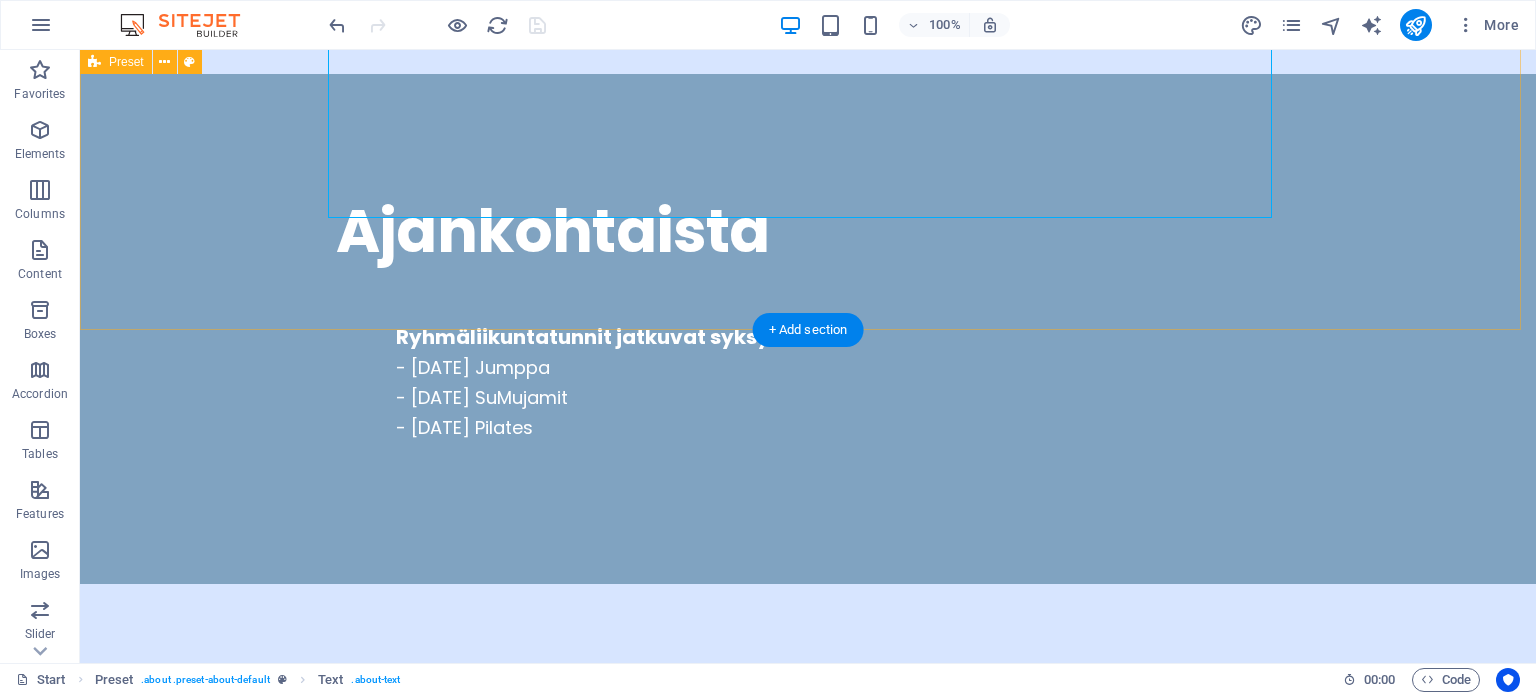 click on "SYKSYN [YEAR] RYHMÄLIIKUNTATUNTIEN AIKATAULUT Jumppa ja   SuMujamit  alkavat viikolla [NUMBER] [STREET]   [STREET] [NUMBER], [POSTAL_CODE] [CITY] Pilates   [STREET]   [STREET] [NUMBER], [POSTAL_CODE] [CITY] [NUMBER]. kurssi  [DATE]-[DATE]  ([NUMBER] kertaa) [NUMBER]. kurssi  [DATE]-[DATE].  ([NUMBER] kertaa) maks. [NUMBER] osallistujaa / ryhmä. Ryhmä A [TIME]-[TIME] Täynnä! Ryhmä B [TIME]-[TIME]     Pilateskurssille ENNAKKOILMOITTAUTUMINEN  alla olevalla lomakkeella." at bounding box center [808, 4957] 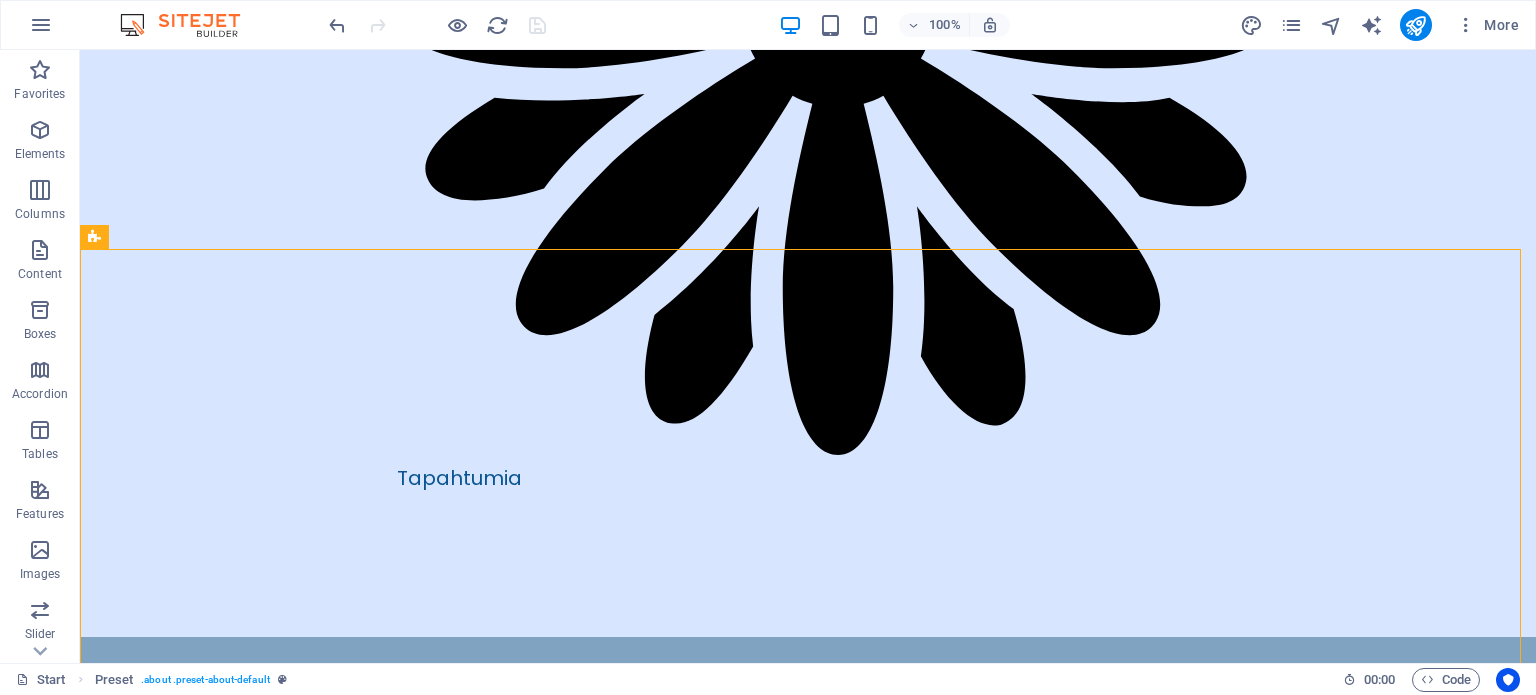 scroll, scrollTop: 2994, scrollLeft: 0, axis: vertical 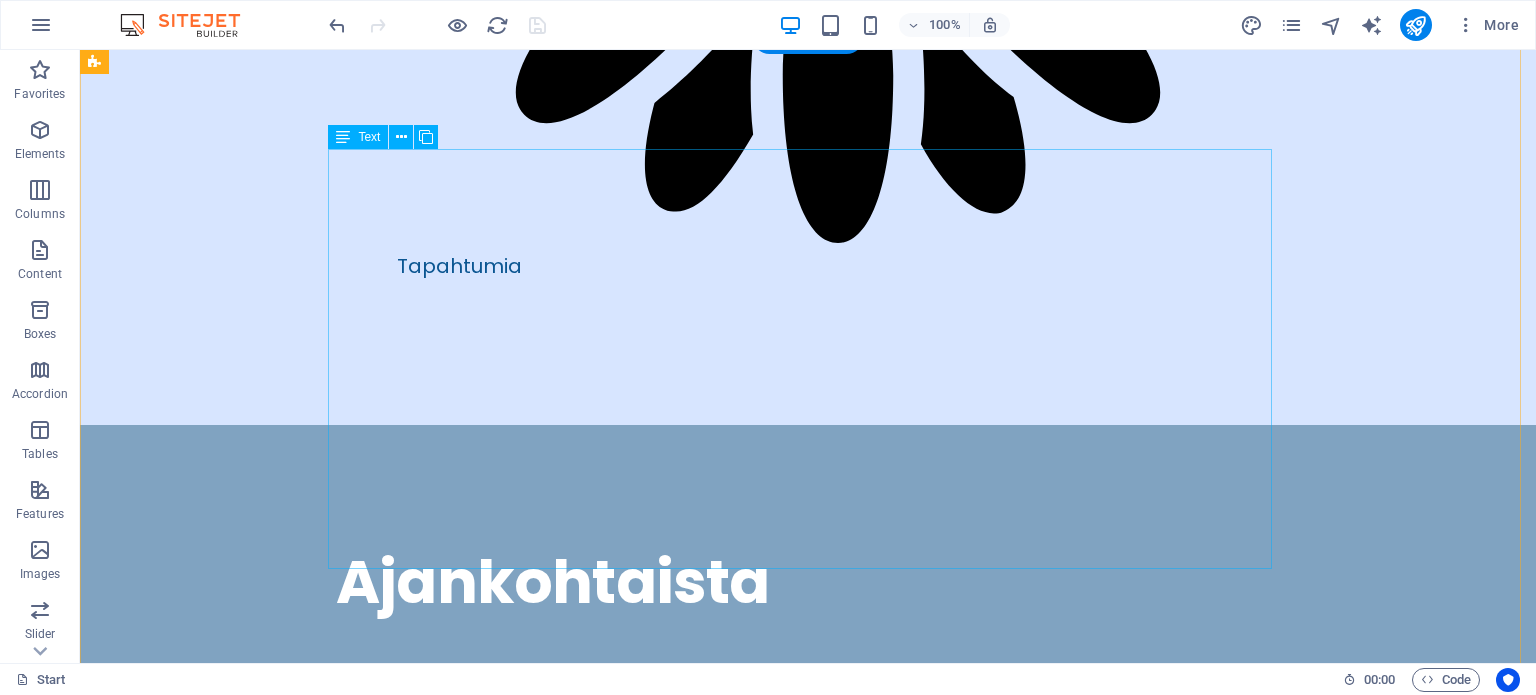 click on "SYKSYN [YEAR] RYHMÄLIIKUNTATUNTIEN AIKATAULUT Jumppa ja   SuMujamit  alkavat viikolla [NUMBER] [STREET]   [STREET] [NUMBER], [POSTAL_CODE] [CITY] Pilates   [STREET]   [STREET] [NUMBER], [POSTAL_CODE] [CITY] [NUMBER]. kurssi  [DATE]-[DATE]  ([NUMBER] kertaa) [NUMBER]. kurssi  [DATE]-[DATE].  ([NUMBER] kertaa) maks. [NUMBER] osallistujaa / ryhmä. Ryhmä A [TIME]-[TIME] Täynnä! Ryhmä B [TIME]-[TIME]     Pilateskurssille ENNAKKOILMOITTAUTUMINEN  alla olevalla lomakkeella." at bounding box center (808, 5308) 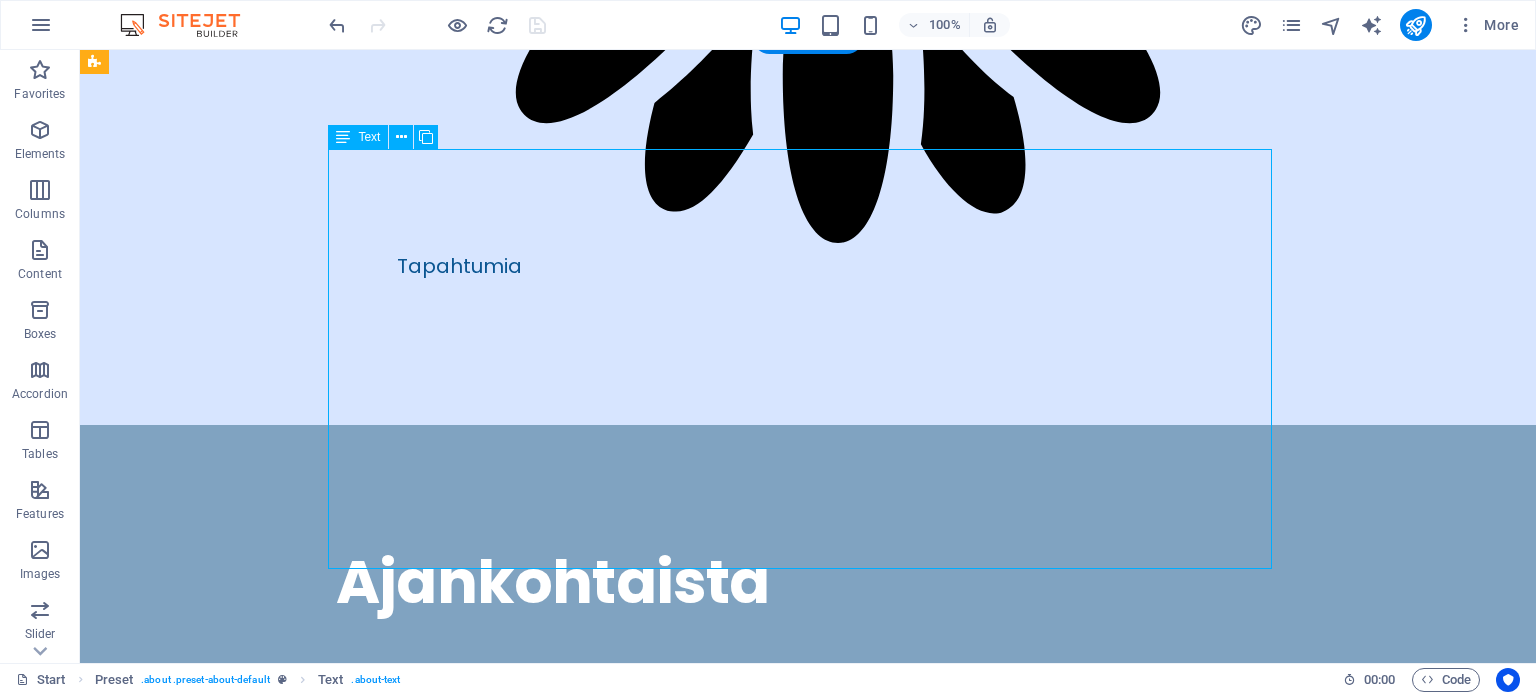 click on "SYKSYN [YEAR] RYHMÄLIIKUNTATUNTIEN AIKATAULUT Jumppa ja   SuMujamit  alkavat viikolla [NUMBER] [STREET]   [STREET] [NUMBER], [POSTAL_CODE] [CITY] Pilates   [STREET]   [STREET] [NUMBER], [POSTAL_CODE] [CITY] [NUMBER]. kurssi  [DATE]-[DATE]  ([NUMBER] kertaa) [NUMBER]. kurssi  [DATE]-[DATE].  ([NUMBER] kertaa) maks. [NUMBER] osallistujaa / ryhmä. Ryhmä A [TIME]-[TIME] Täynnä! Ryhmä B [TIME]-[TIME]     Pilateskurssille ENNAKKOILMOITTAUTUMINEN  alla olevalla lomakkeella." at bounding box center (808, 5308) 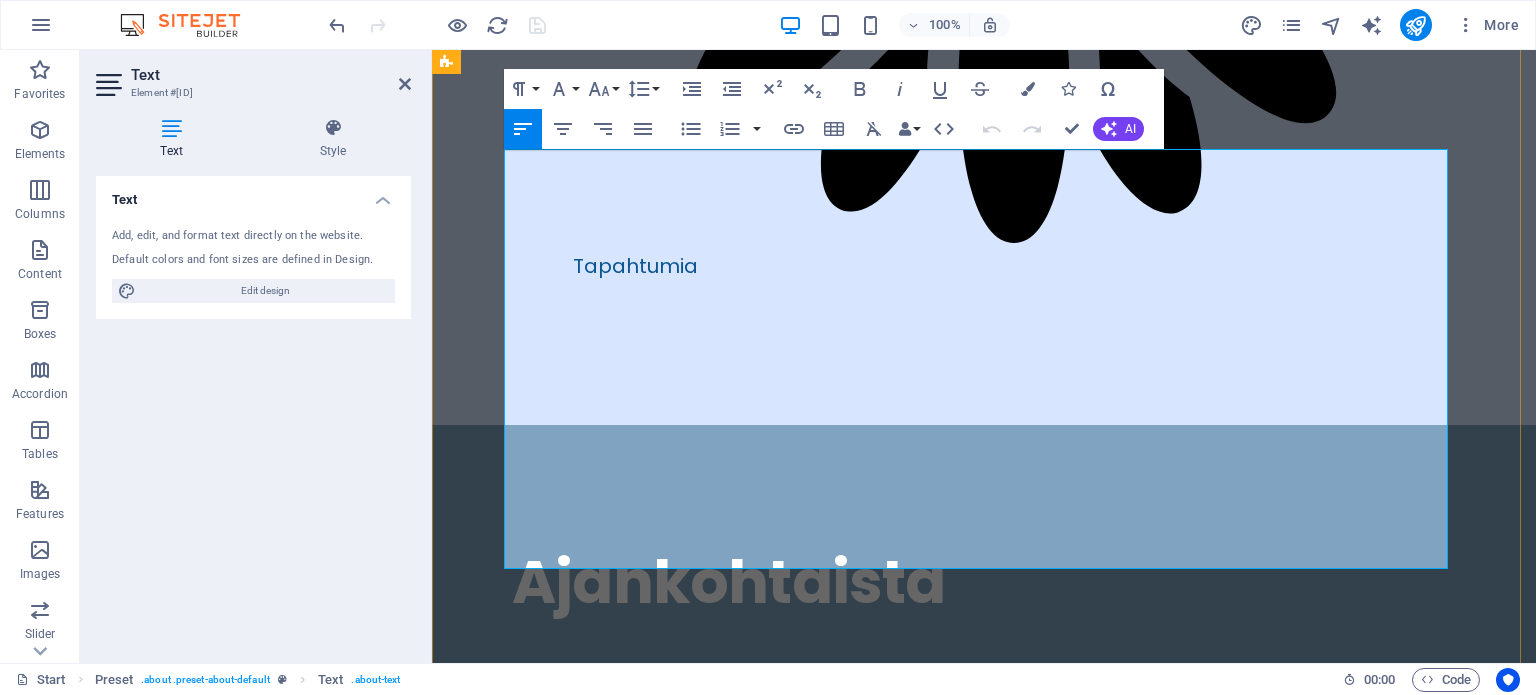 click on "Jumppa ja" at bounding box center [628, 4712] 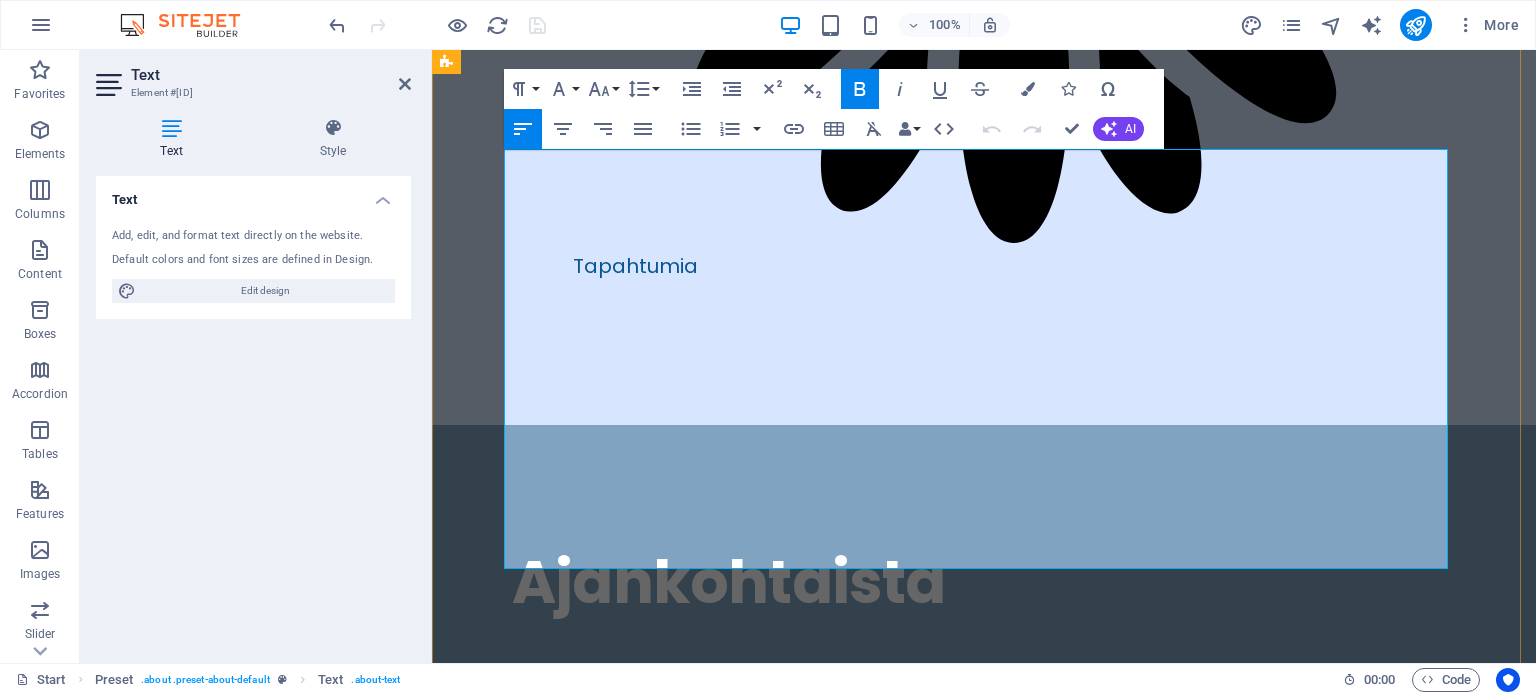 type 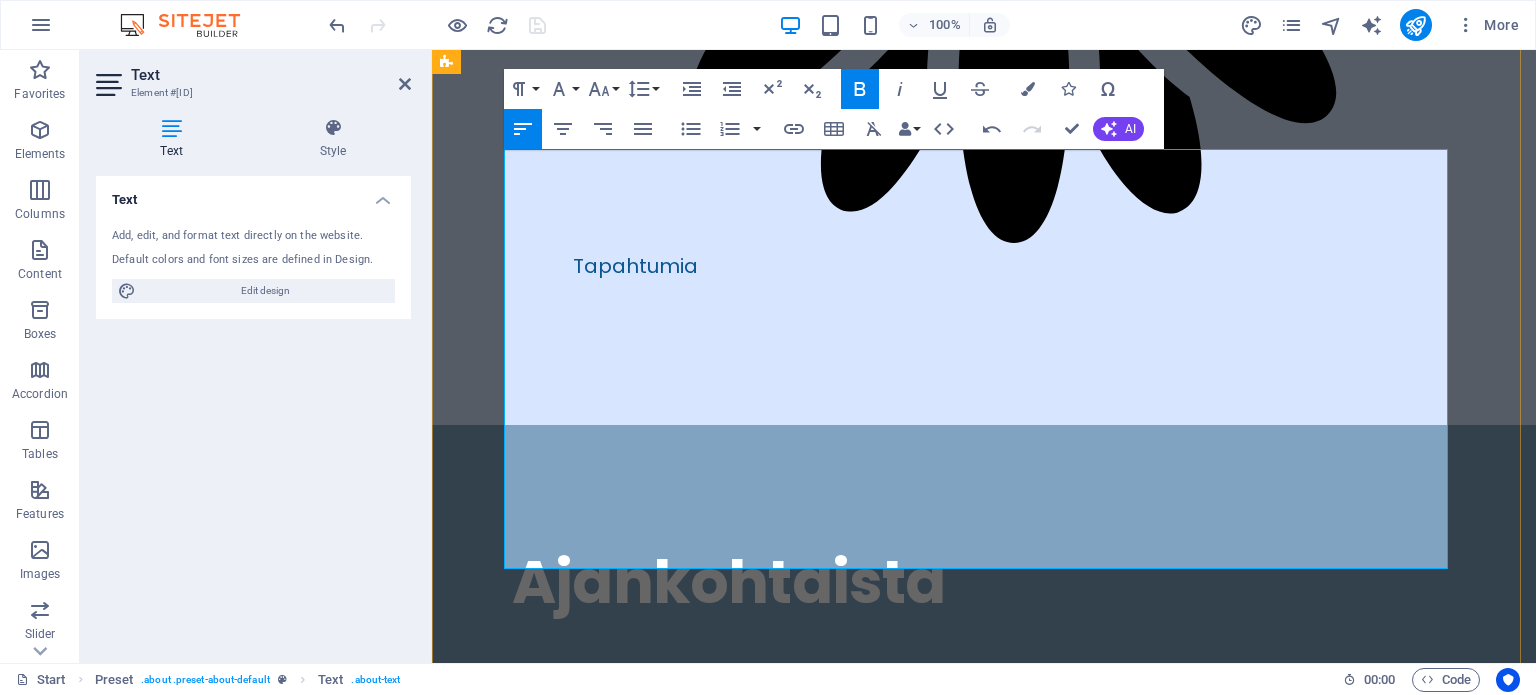 click on "SuMujamit" at bounding box center [842, 4712] 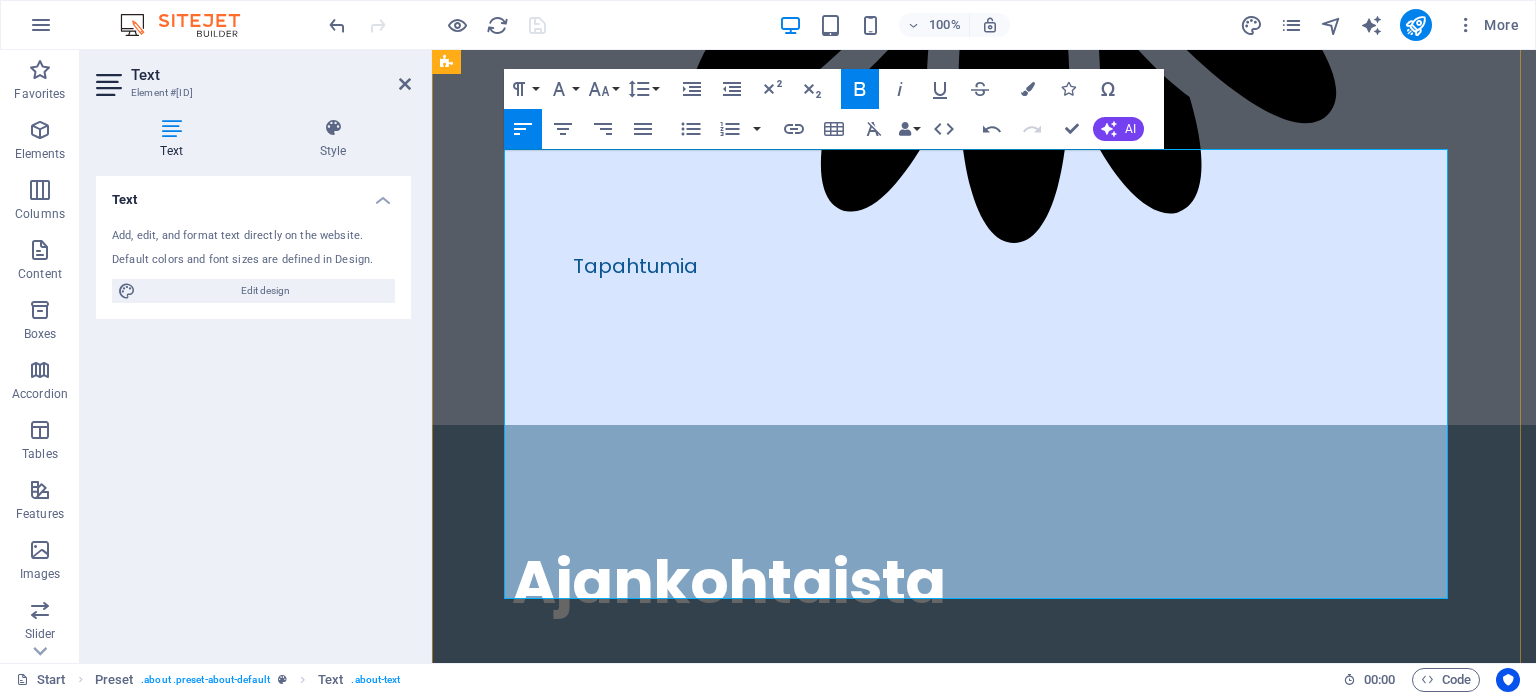 click on "Jumppa 18.8.-8.12." at bounding box center (1014, 4712) 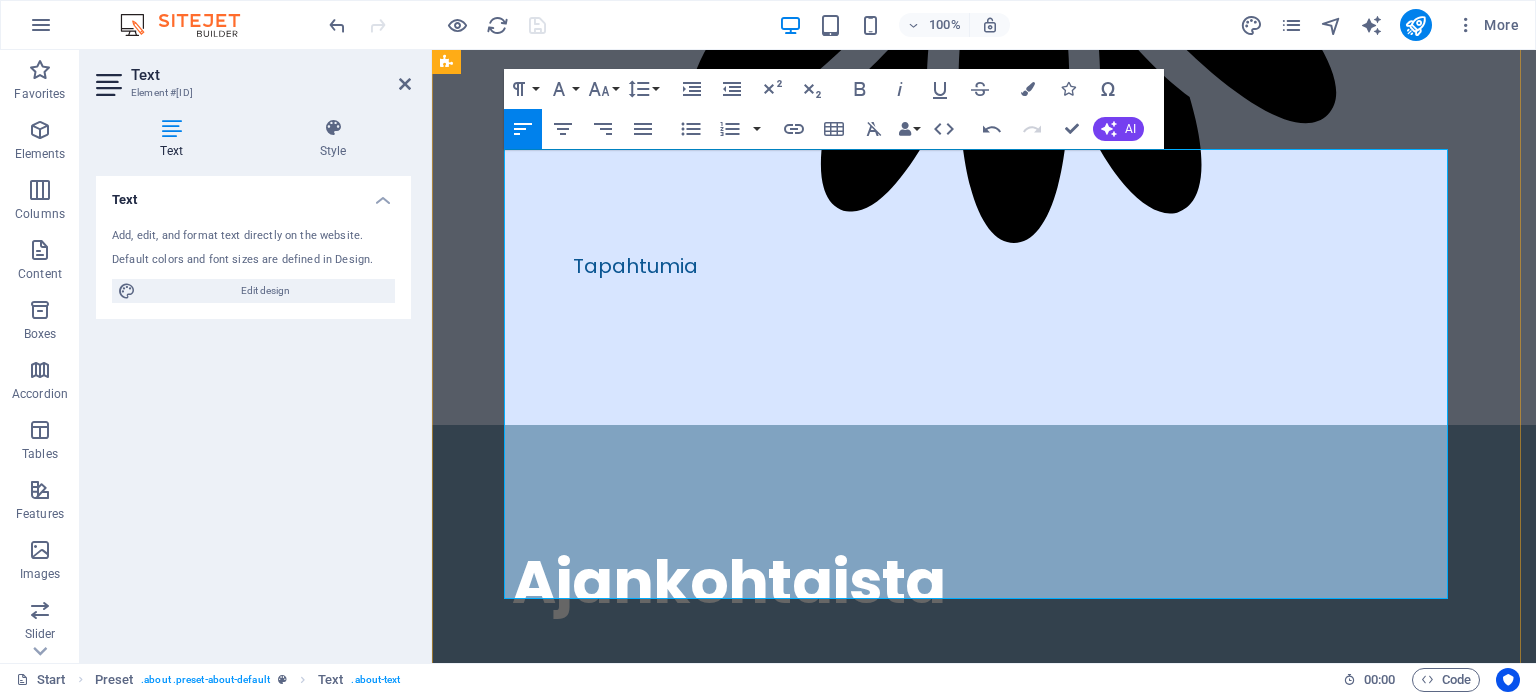 drag, startPoint x: 1032, startPoint y: 285, endPoint x: 567, endPoint y: 284, distance: 465.00107 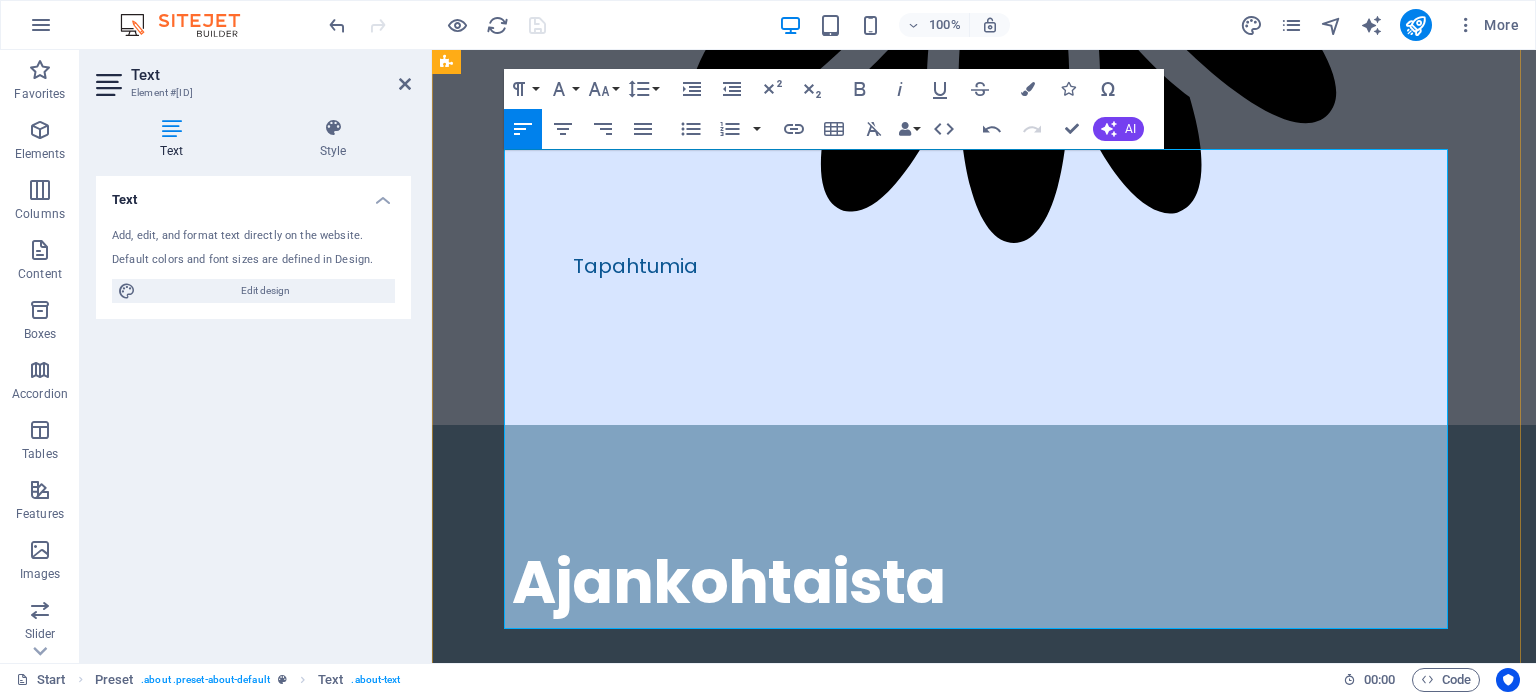 click on "[STREET]   [STREET] [NUMBER], [POSTAL_CODE] [CITY]" at bounding box center [1014, 4802] 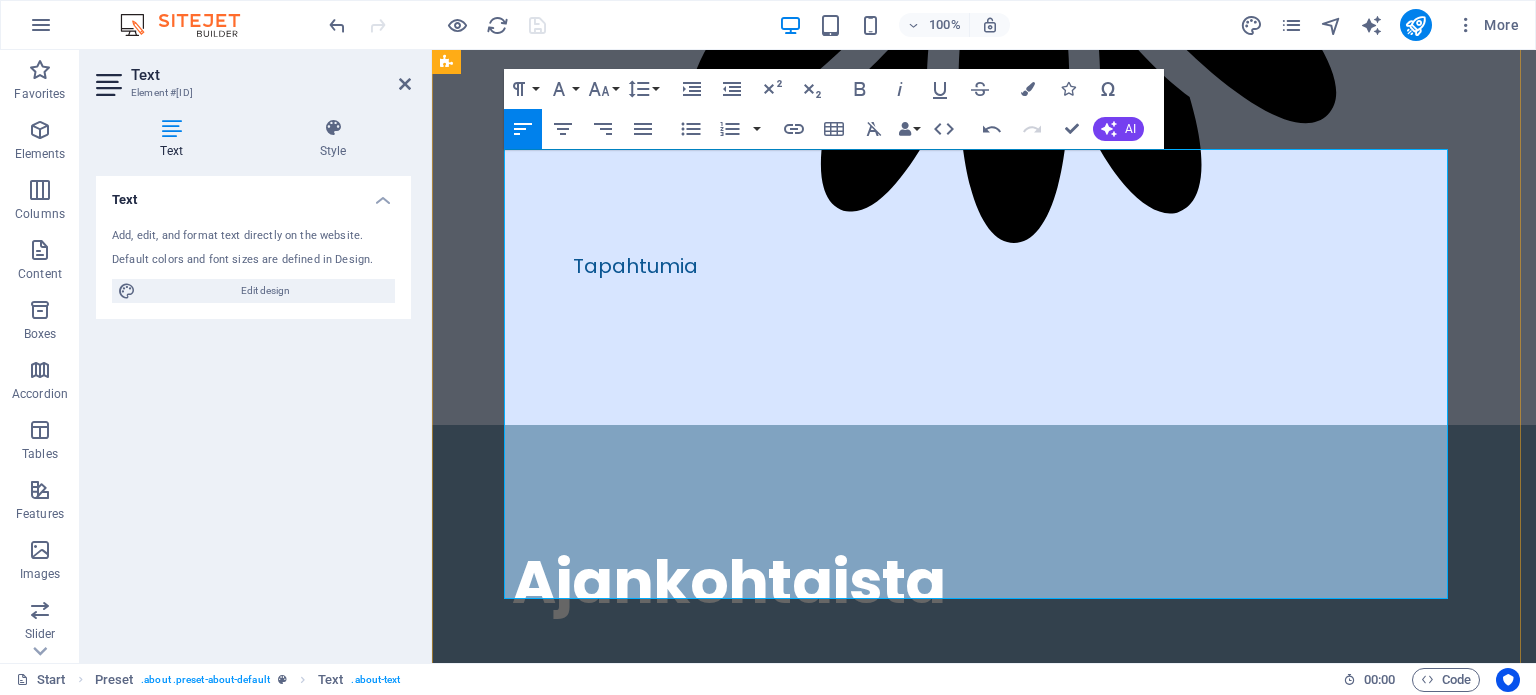 drag, startPoint x: 1050, startPoint y: 346, endPoint x: 640, endPoint y: 349, distance: 410.011 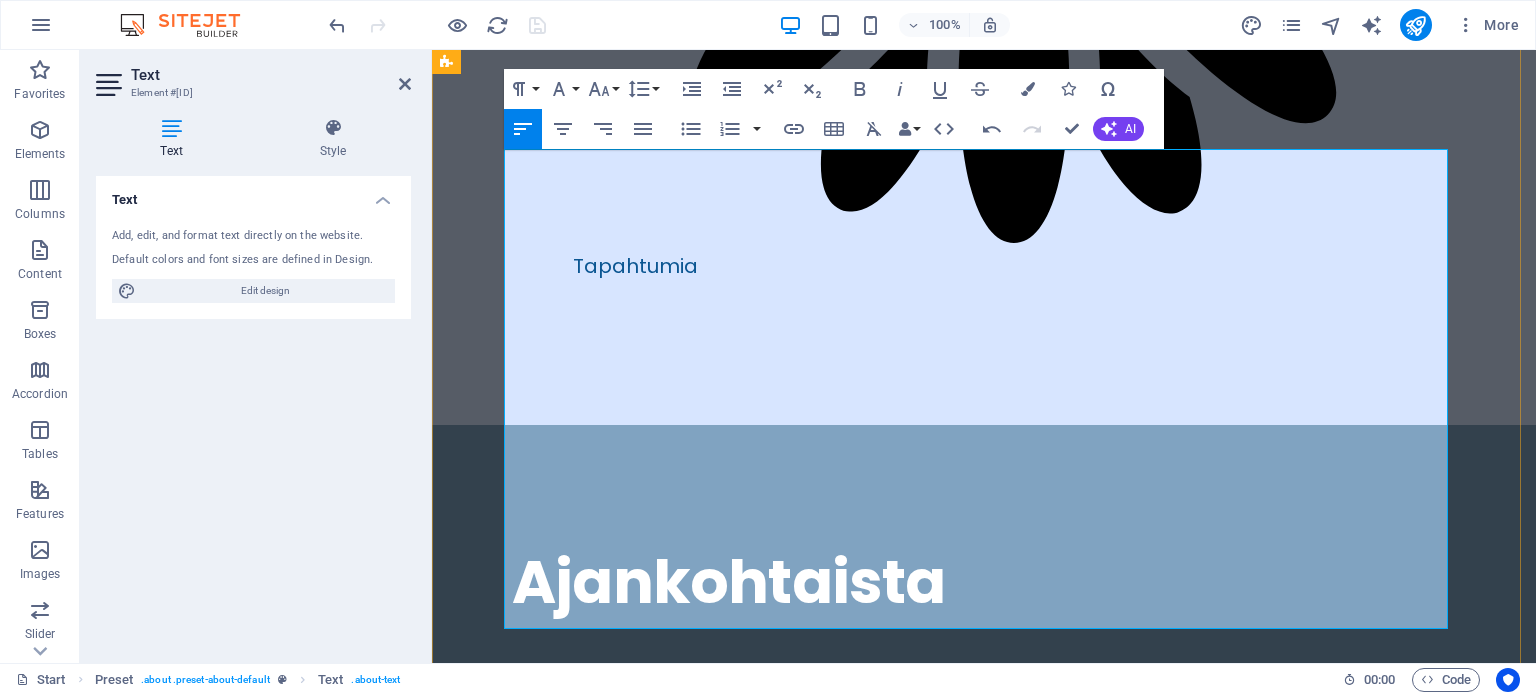 click on "Pilates   [STREET]   [STREET] [NUMBER], [POSTAL_CODE] [CITY]" at bounding box center (1014, 4862) 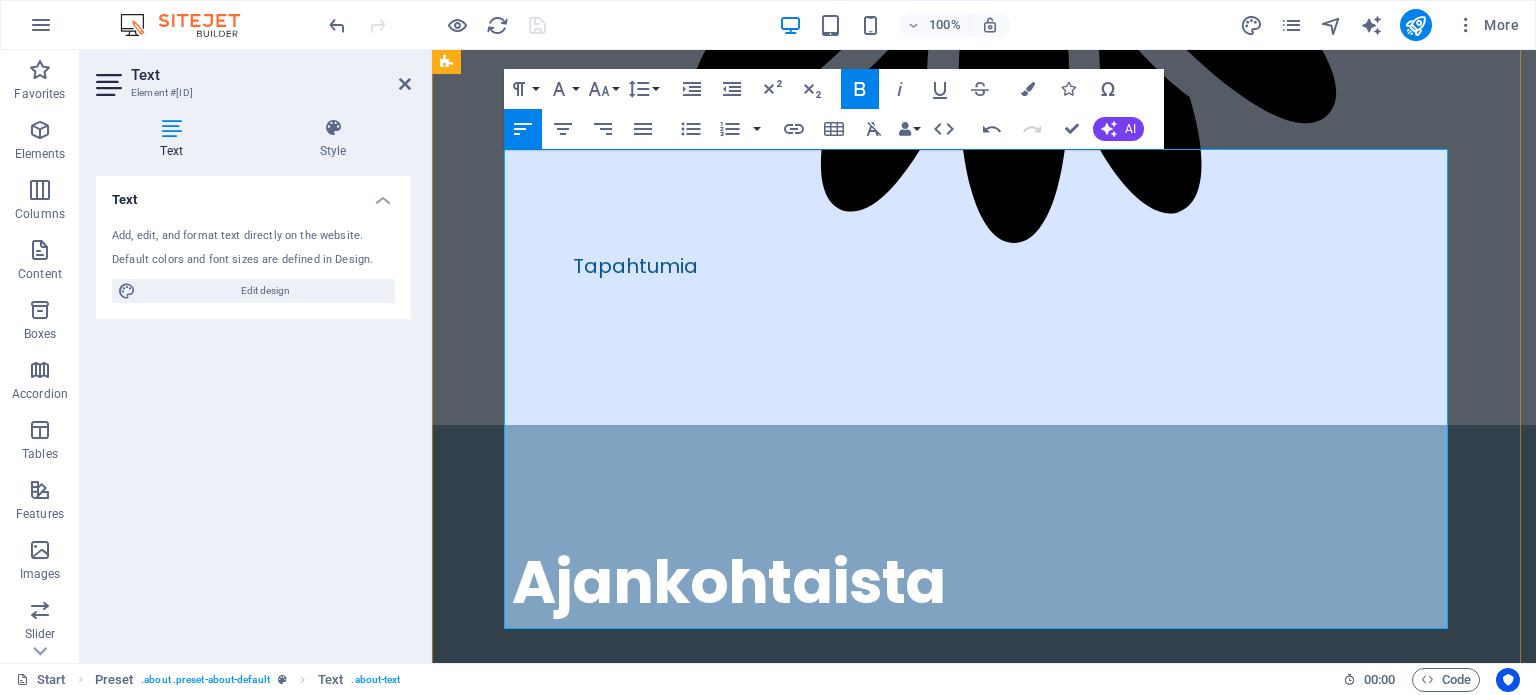 drag, startPoint x: 872, startPoint y: 251, endPoint x: 757, endPoint y: 253, distance: 115.01739 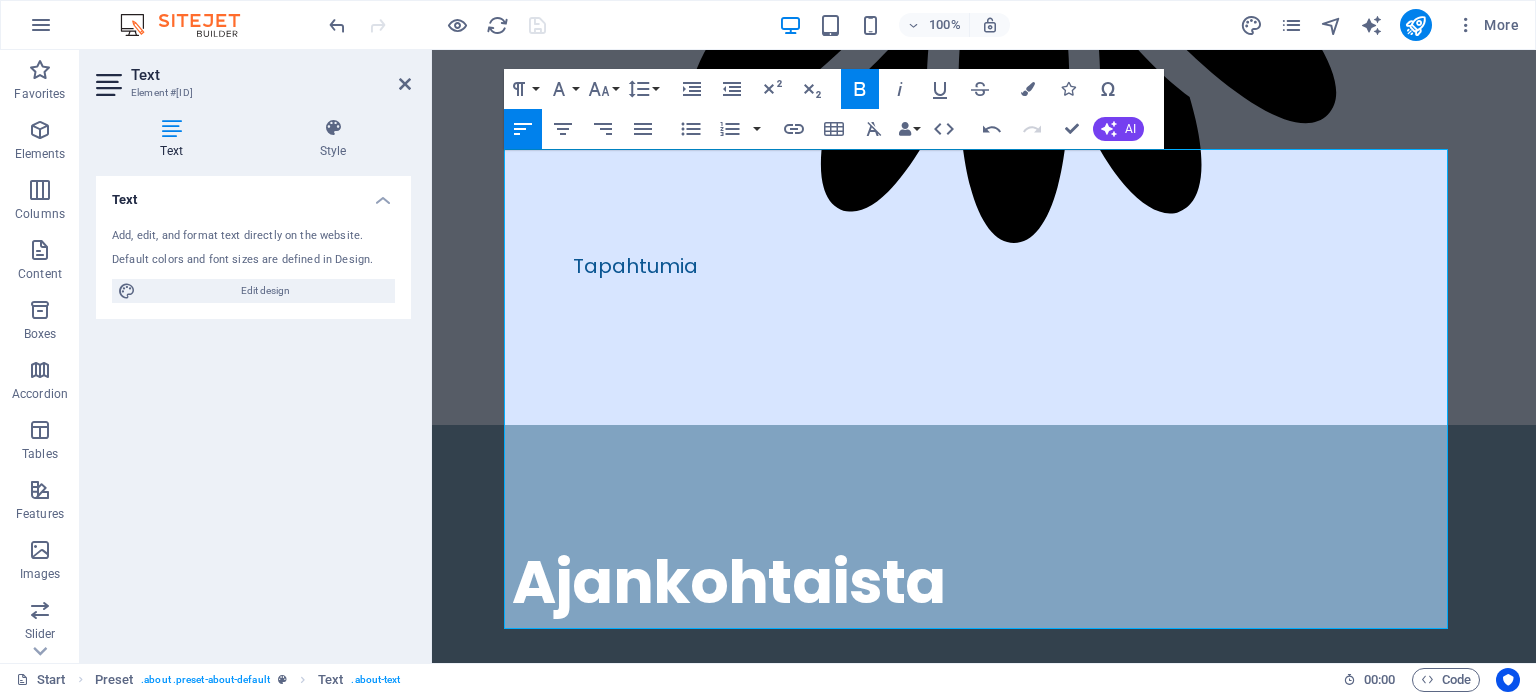 click 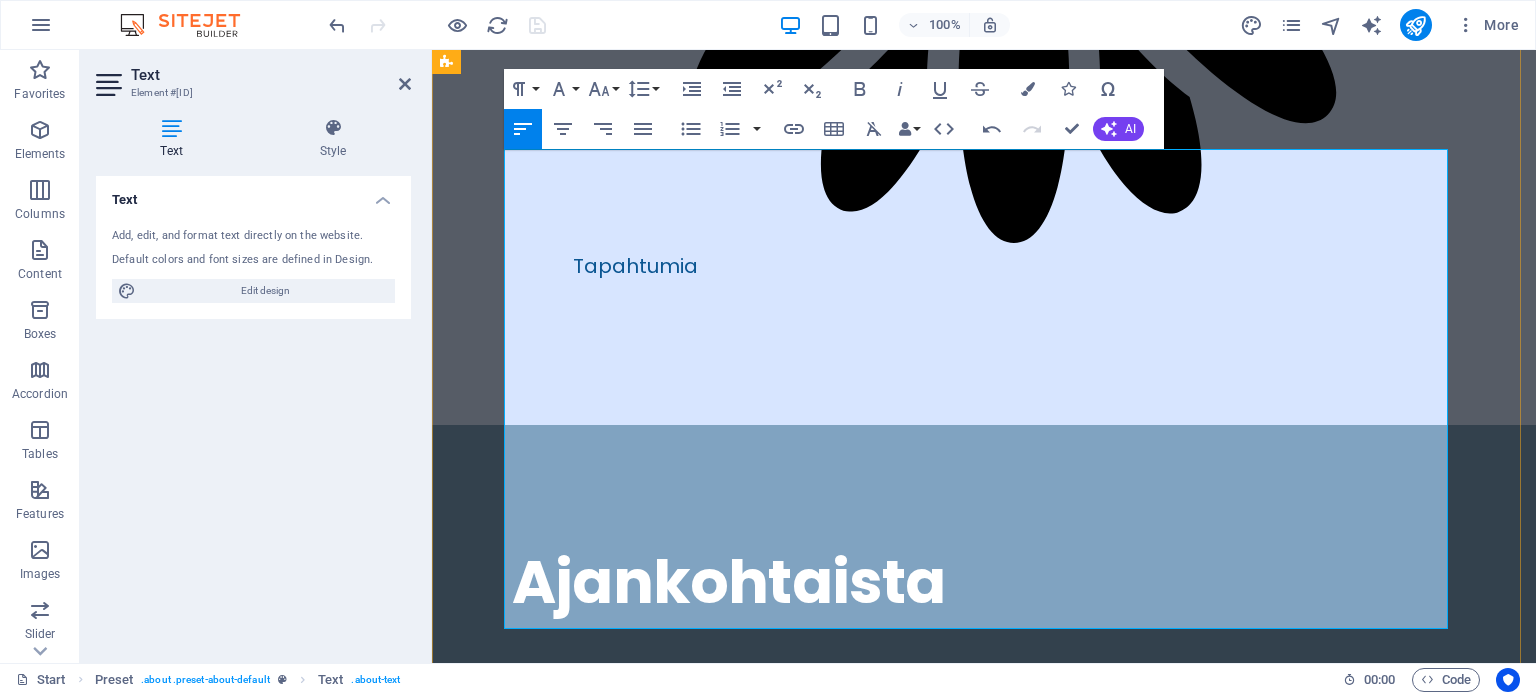 click on "SuMujamit [DATE]-[DATE] ([NUMBER] kertaa)" at bounding box center (813, 4772) 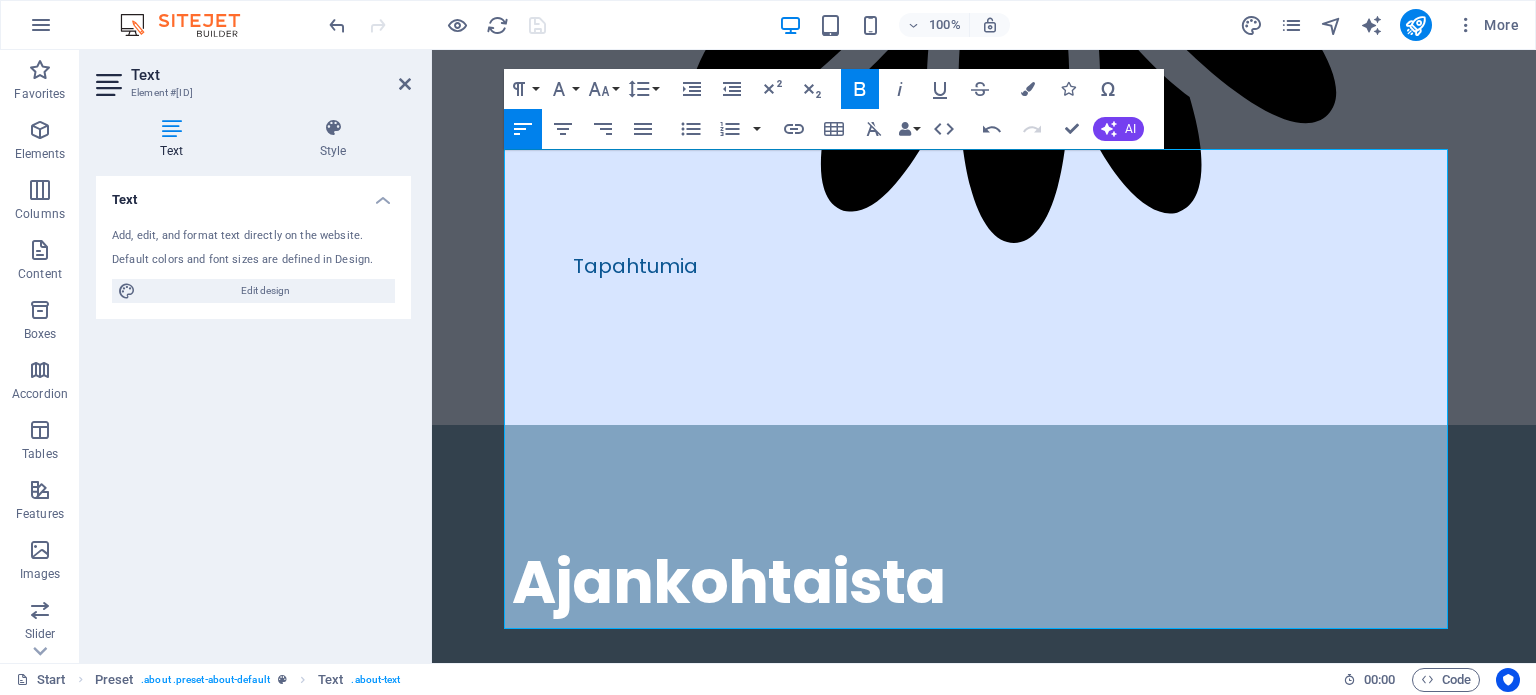 click 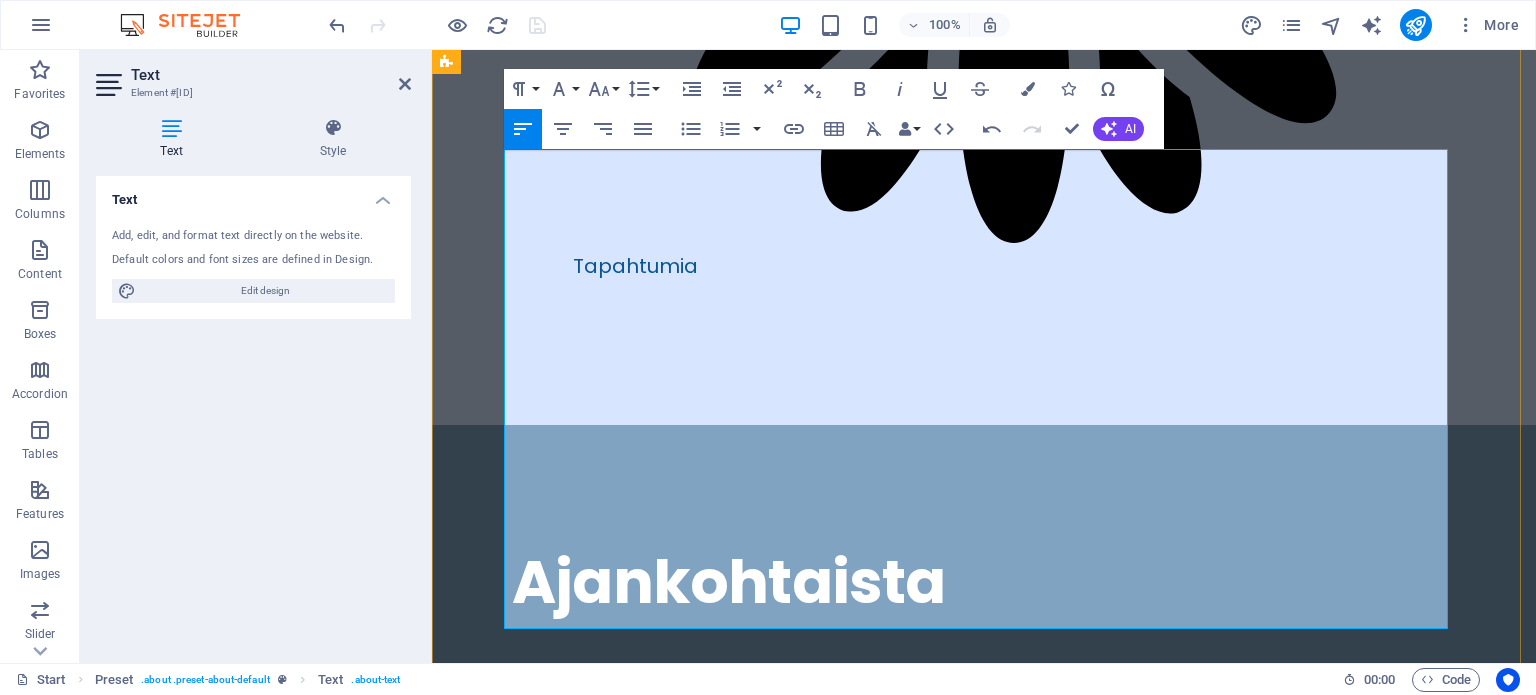 click on "[FIRST]  [DATE]-[DATE] ([NUMBER] kertaa)" at bounding box center [1014, 4742] 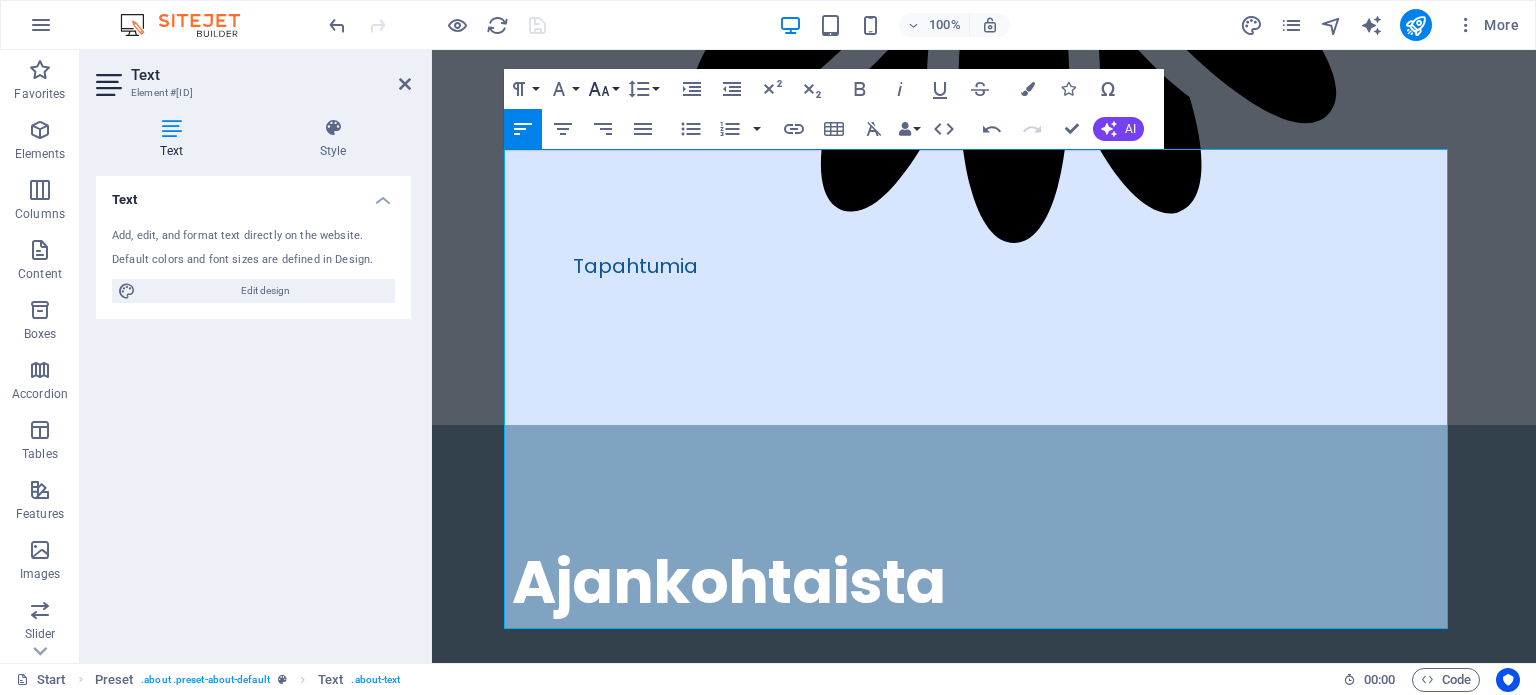 click on "Font Size" at bounding box center (603, 89) 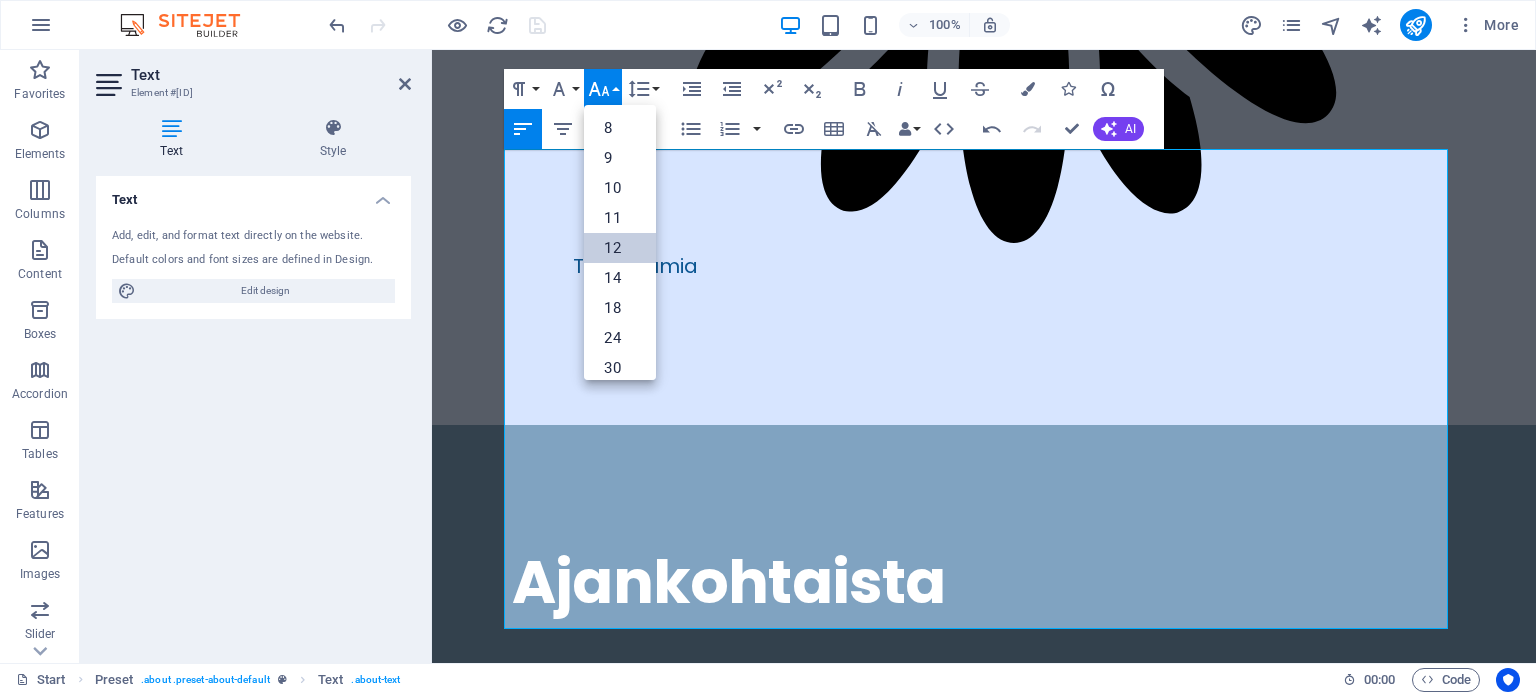 click on "12" at bounding box center [620, 248] 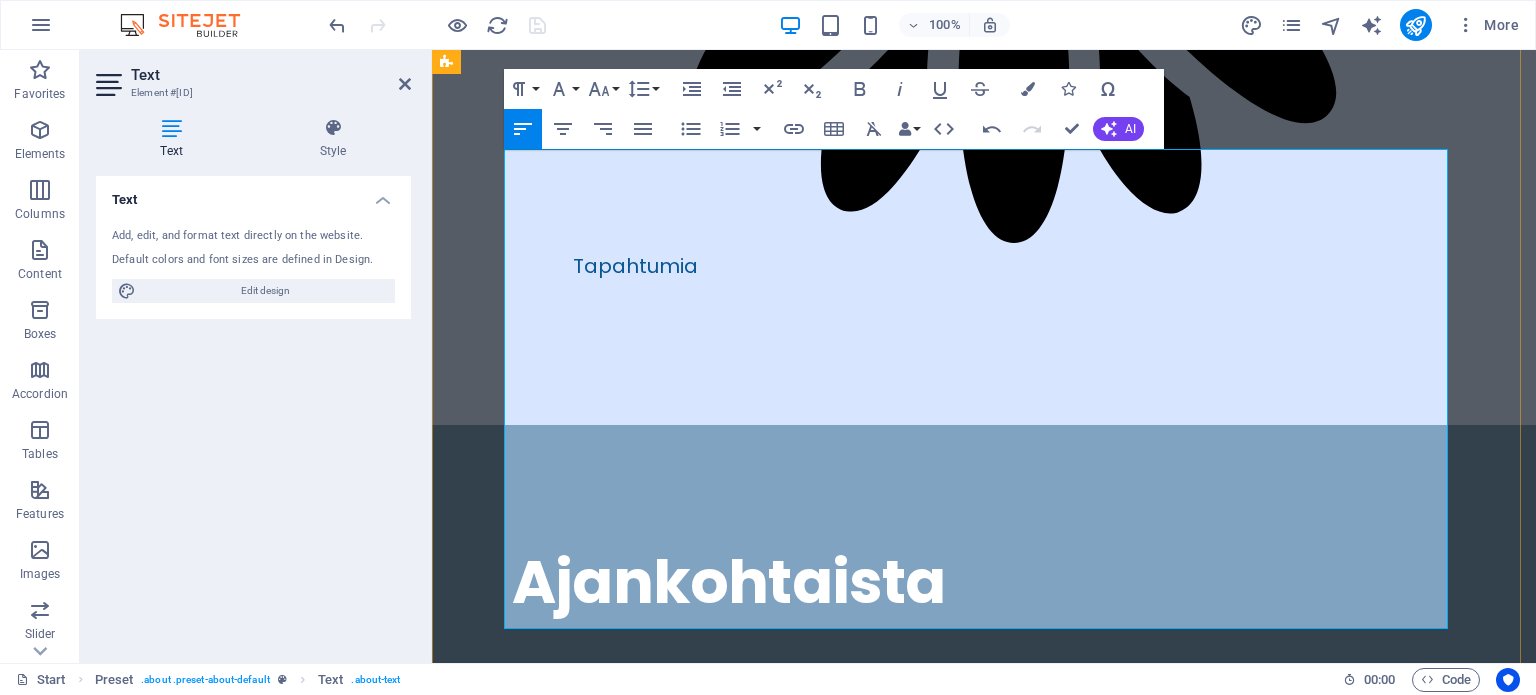 click on "​ SuMujamit  [DATE]-[DATE] ([NUMBER] kertaa)" at bounding box center (1014, 4772) 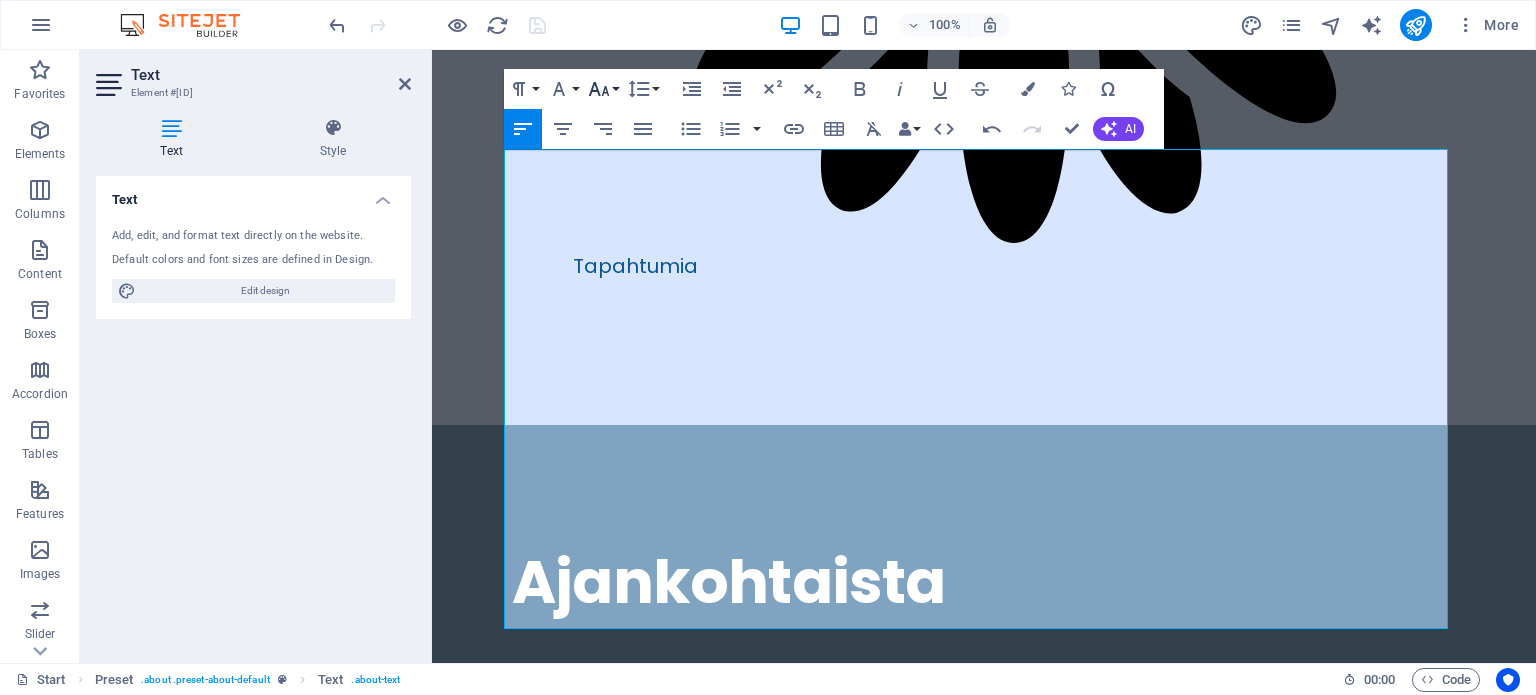 click on "Font Size" at bounding box center [603, 89] 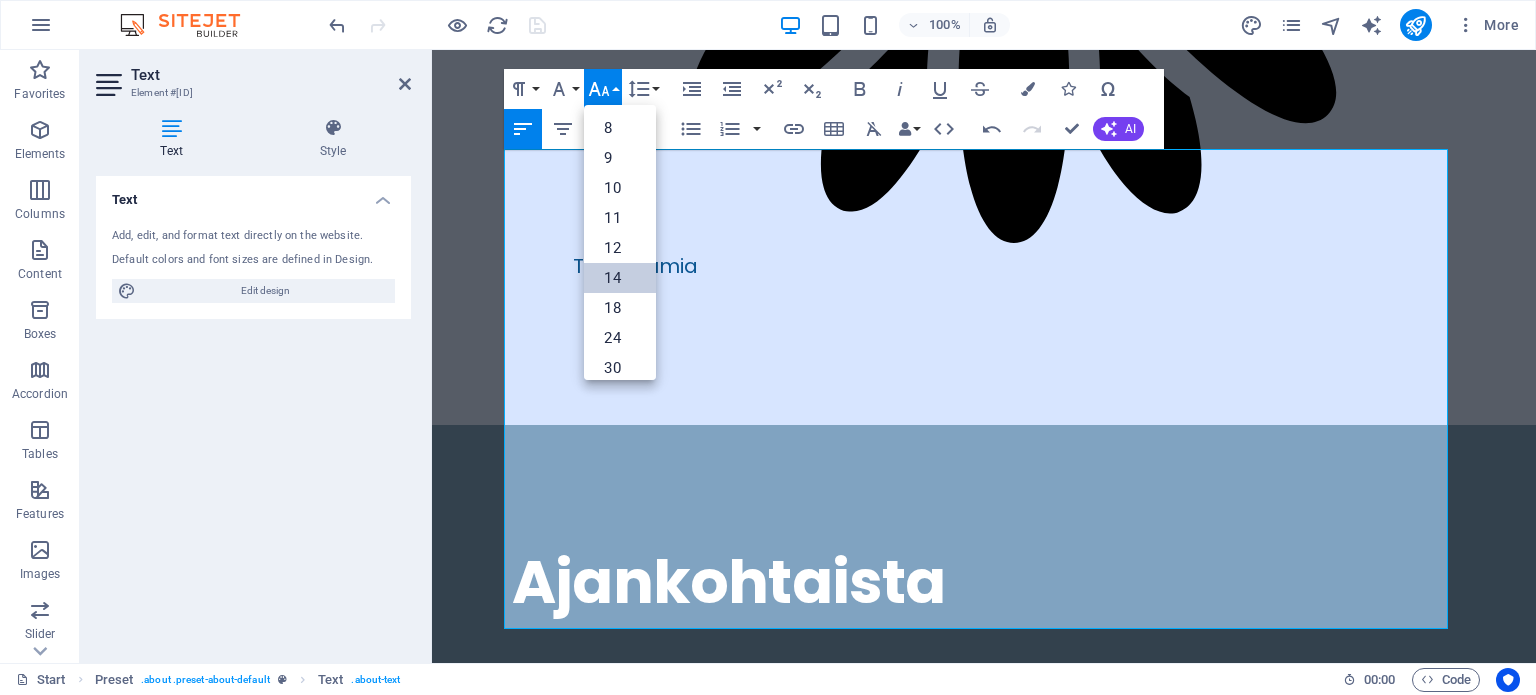 click on "14" at bounding box center [620, 278] 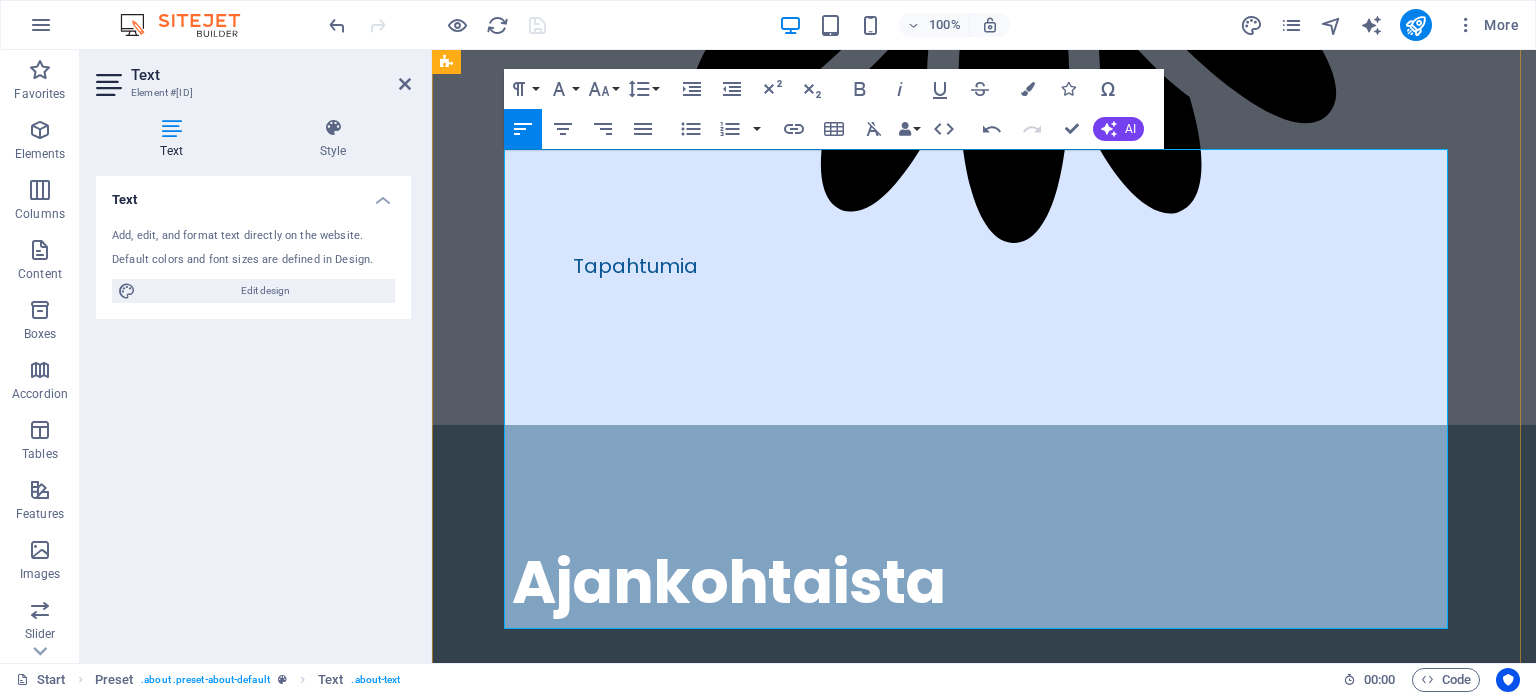 click on "Jumppa  18.8.-8.12.  (16 kertaa)" at bounding box center [1014, 4742] 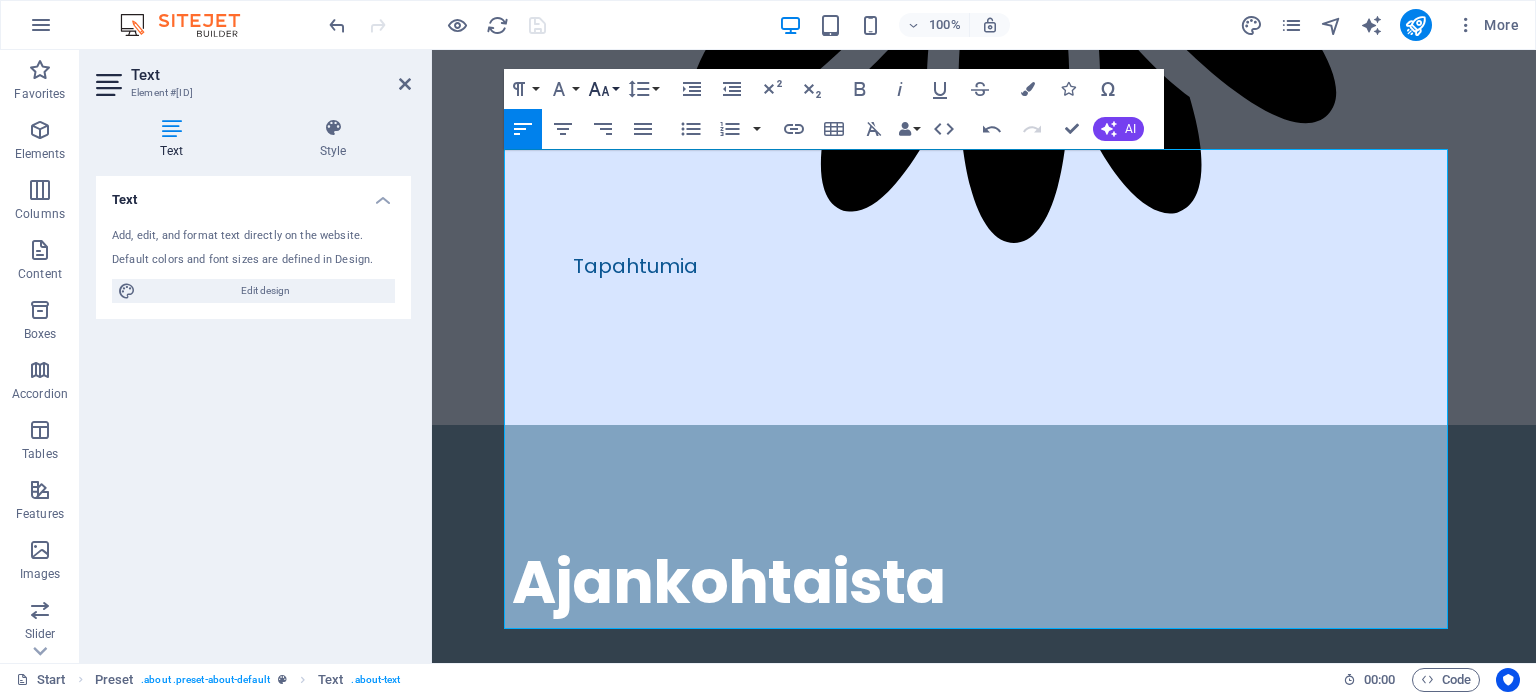 click on "Font Size" at bounding box center (603, 89) 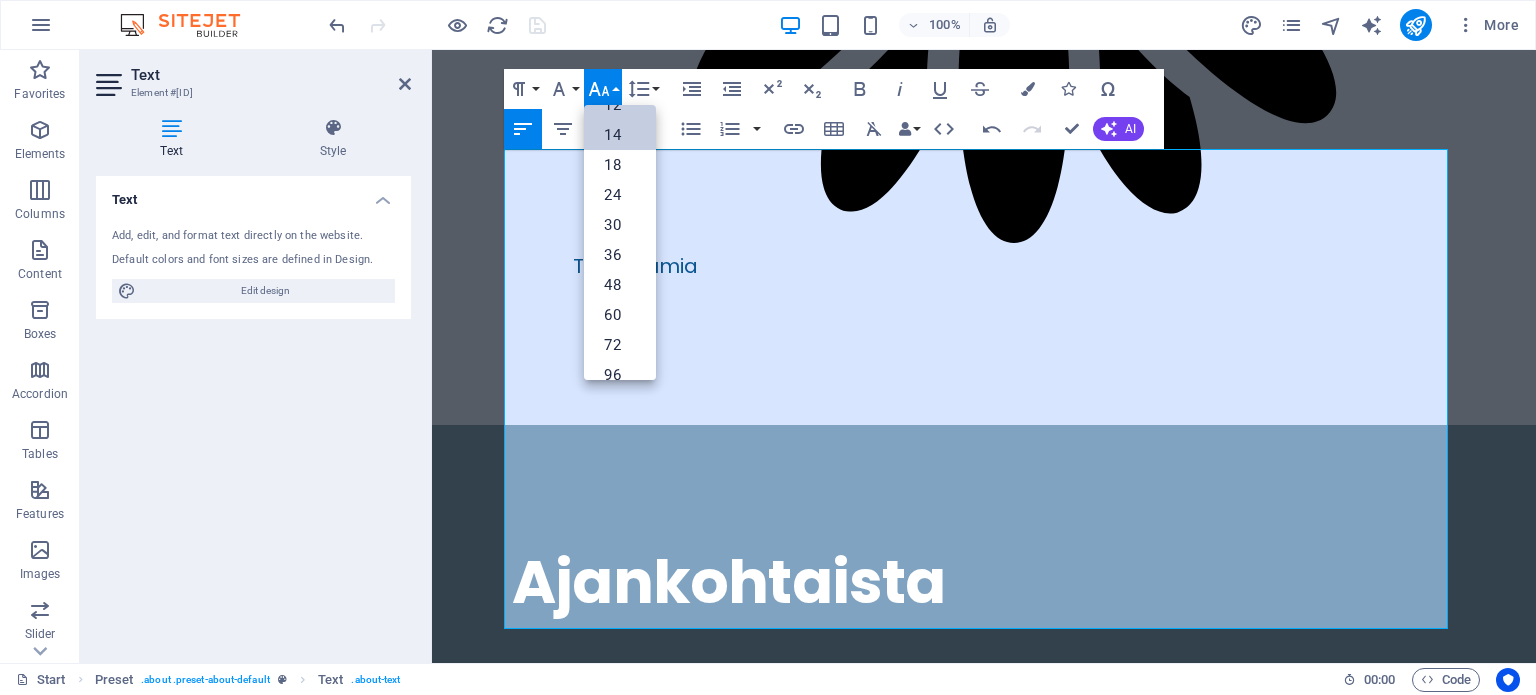 click on "14" at bounding box center (620, 135) 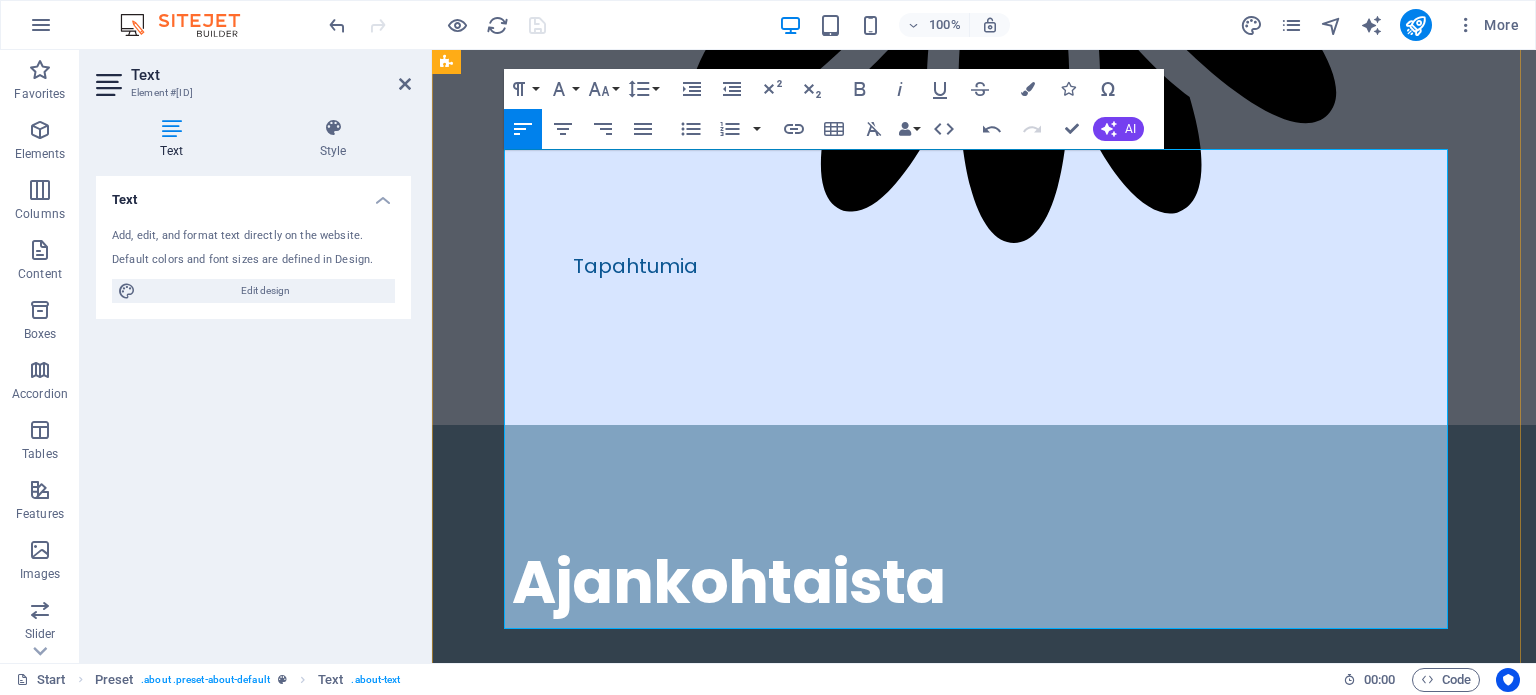 click on "[NUMBER]. kurssi  [DATE]-[DATE]  ([NUMBER] kertaa)" at bounding box center [1032, 4892] 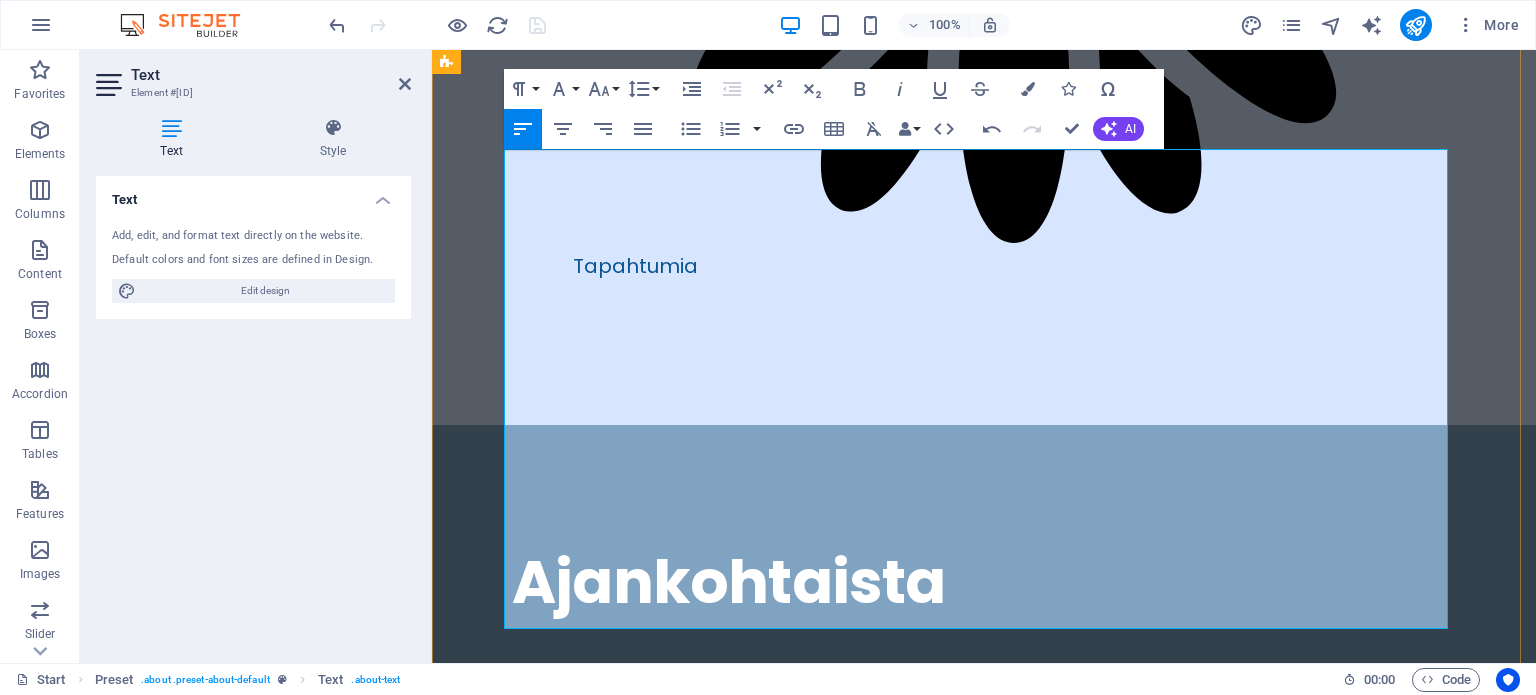 drag, startPoint x: 866, startPoint y: 405, endPoint x: 776, endPoint y: 411, distance: 90.199776 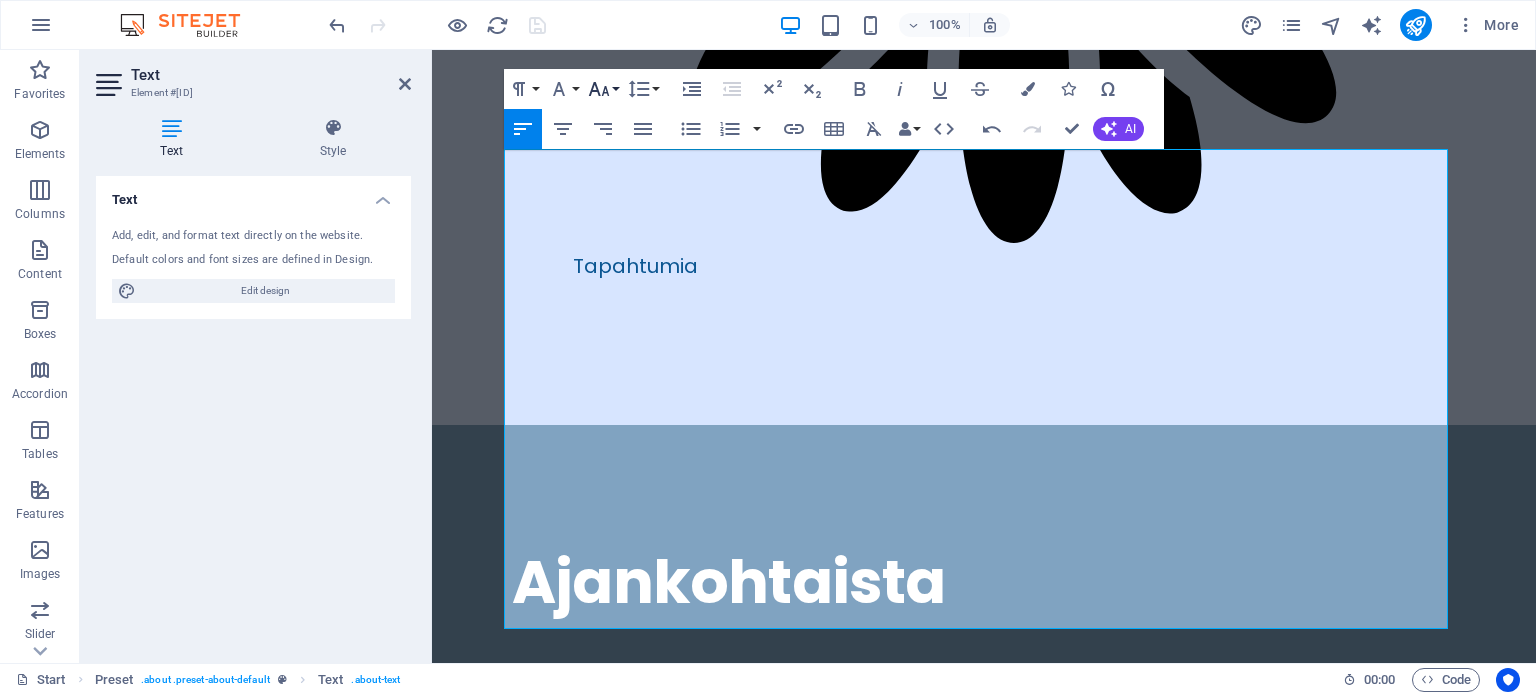 click on "Font Size" at bounding box center [603, 89] 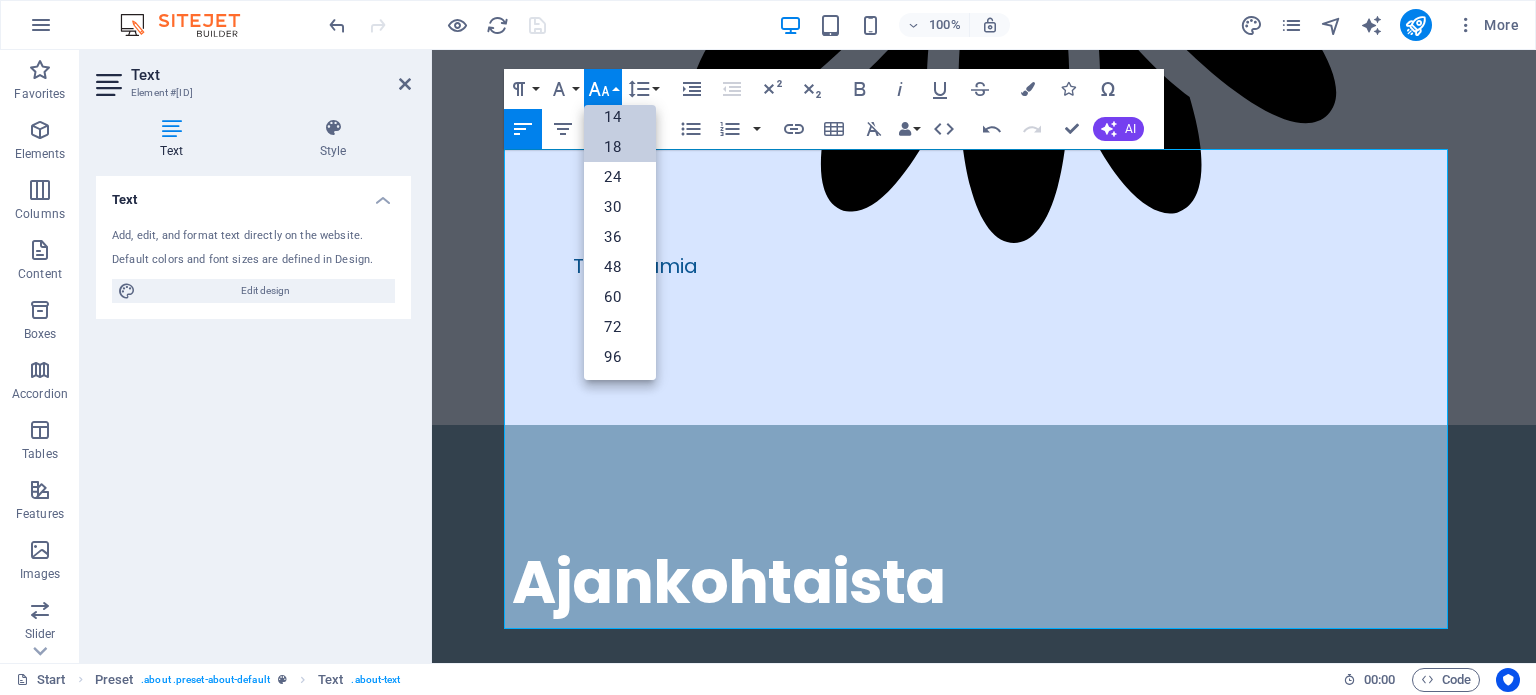 scroll, scrollTop: 160, scrollLeft: 0, axis: vertical 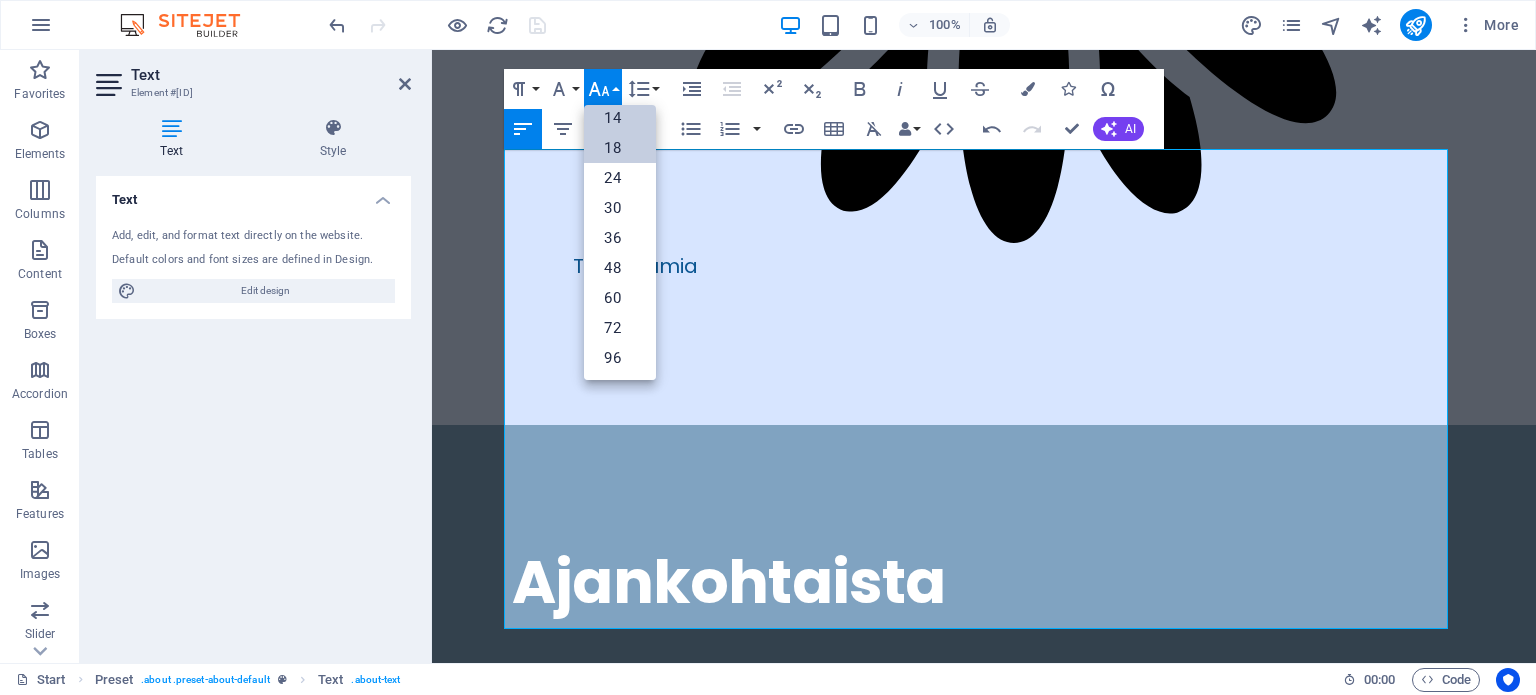 click on "14" at bounding box center [620, 118] 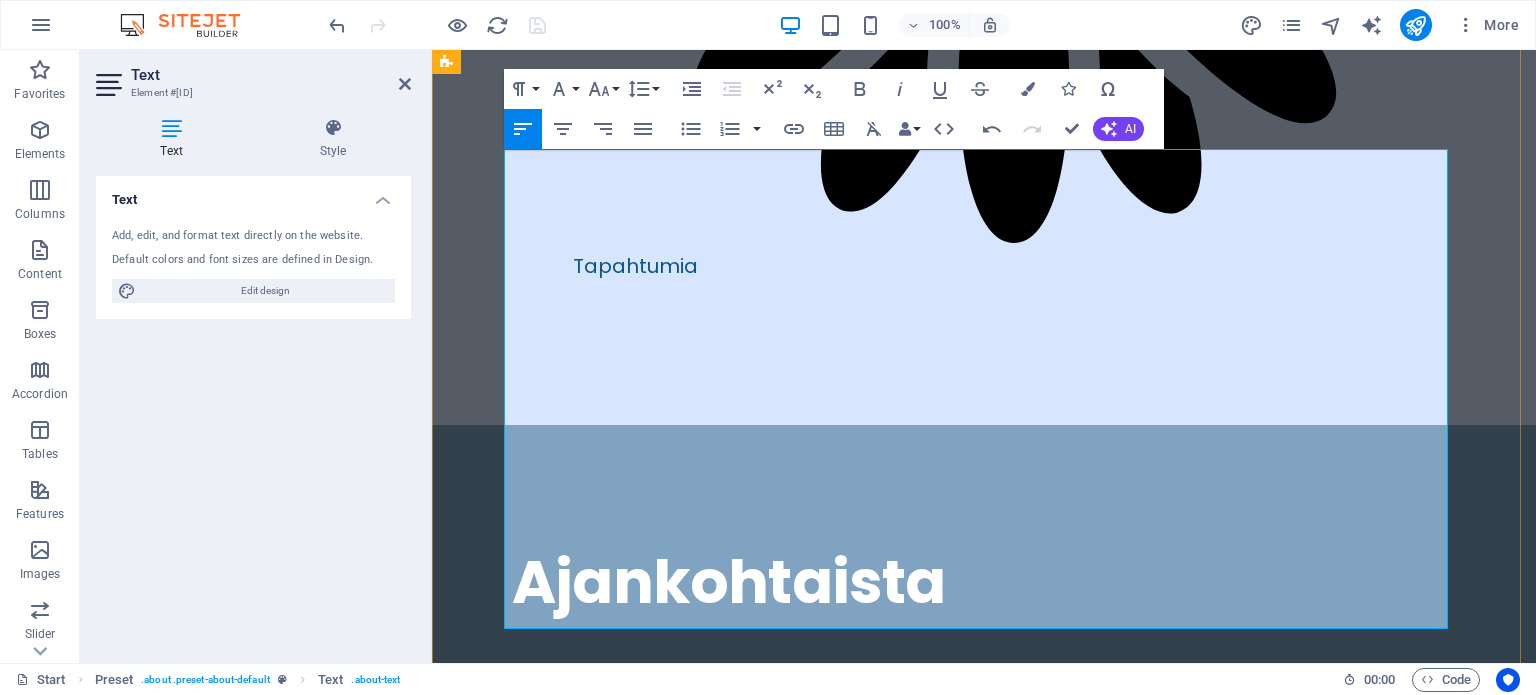 click on "[NUMBER]. kurssi  [DATE]-[DATE]  ([NUMBER] kertaa)" at bounding box center [1032, 4922] 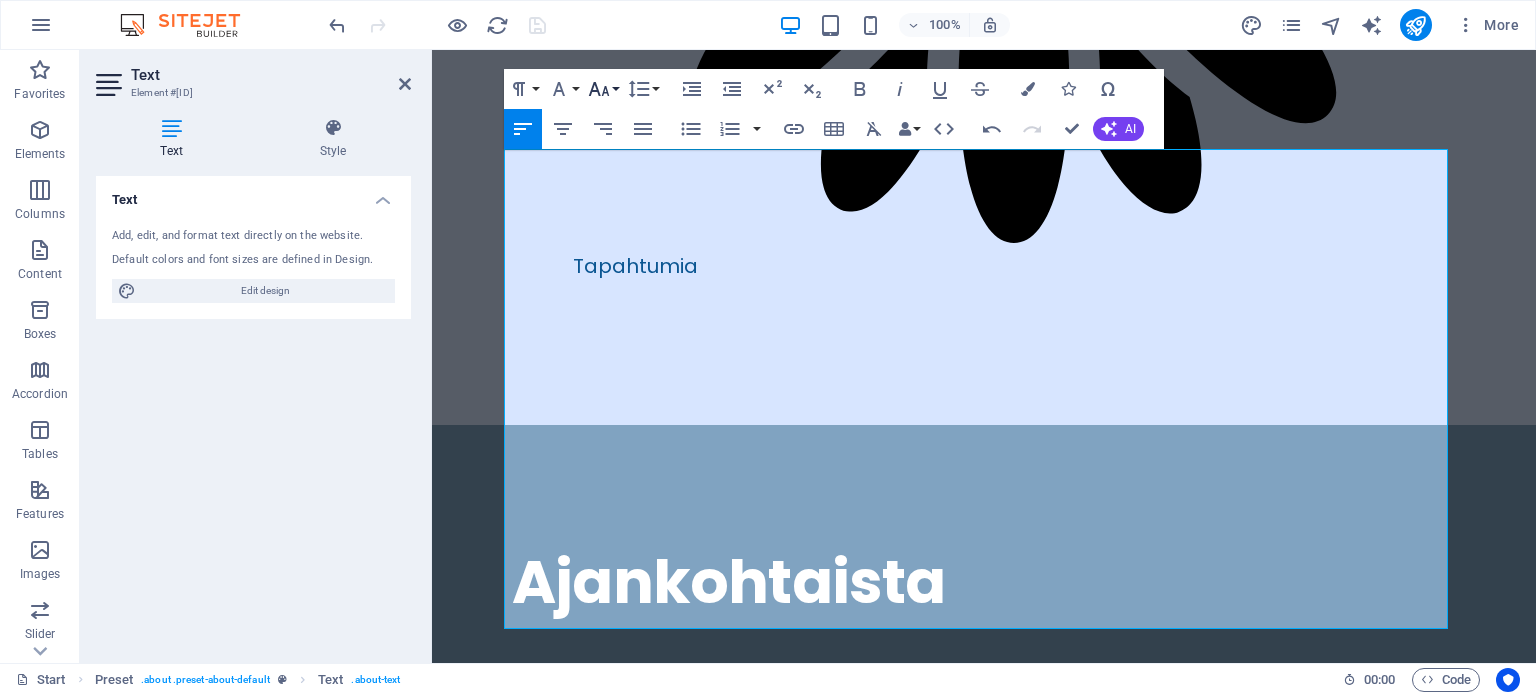click on "Font Size" at bounding box center [603, 89] 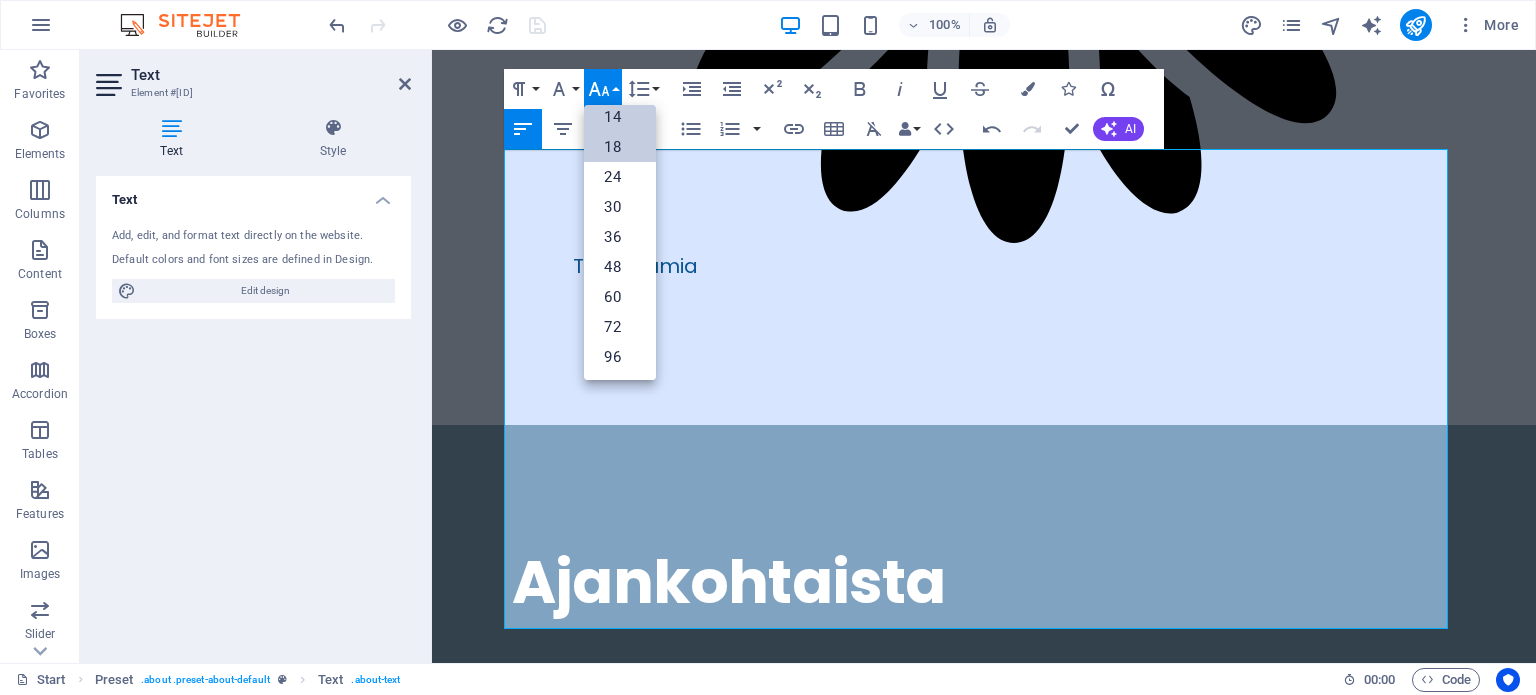 scroll, scrollTop: 160, scrollLeft: 0, axis: vertical 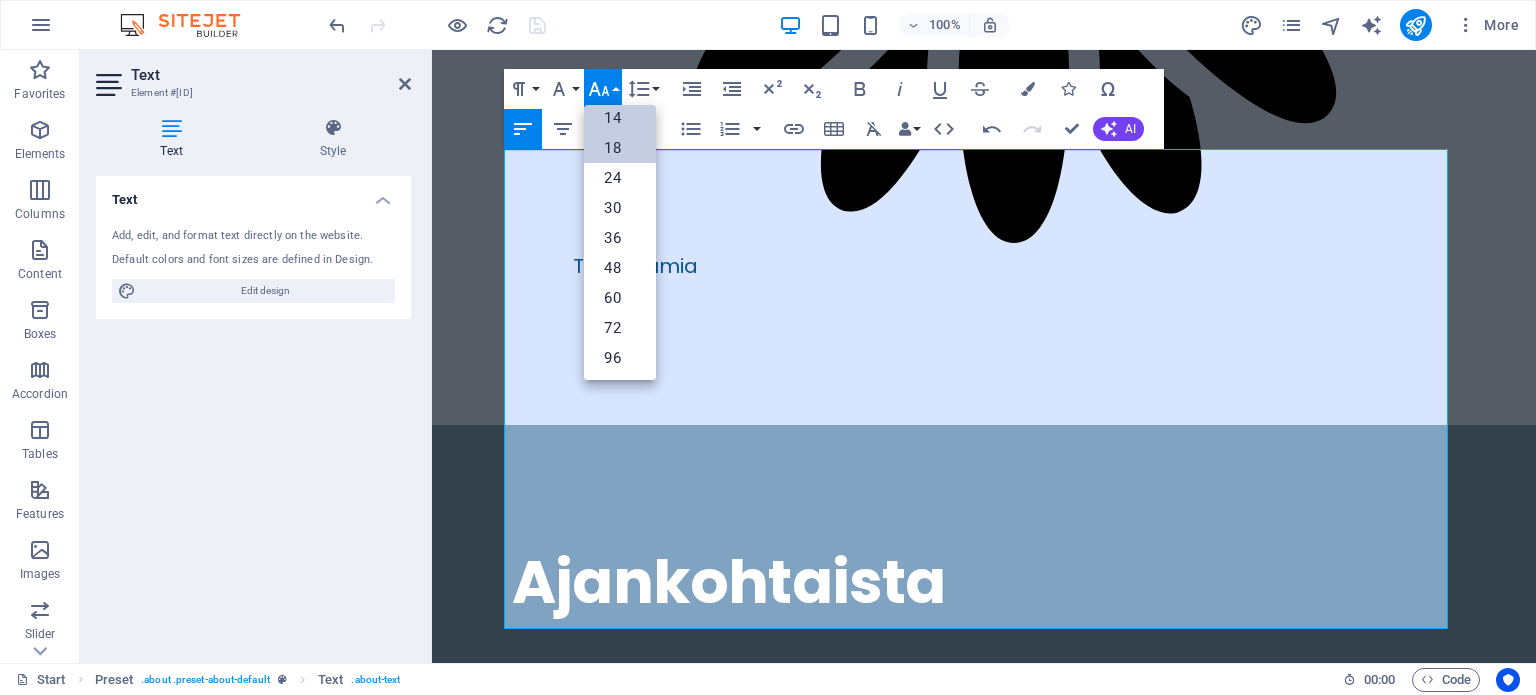 click on "14" at bounding box center [620, 118] 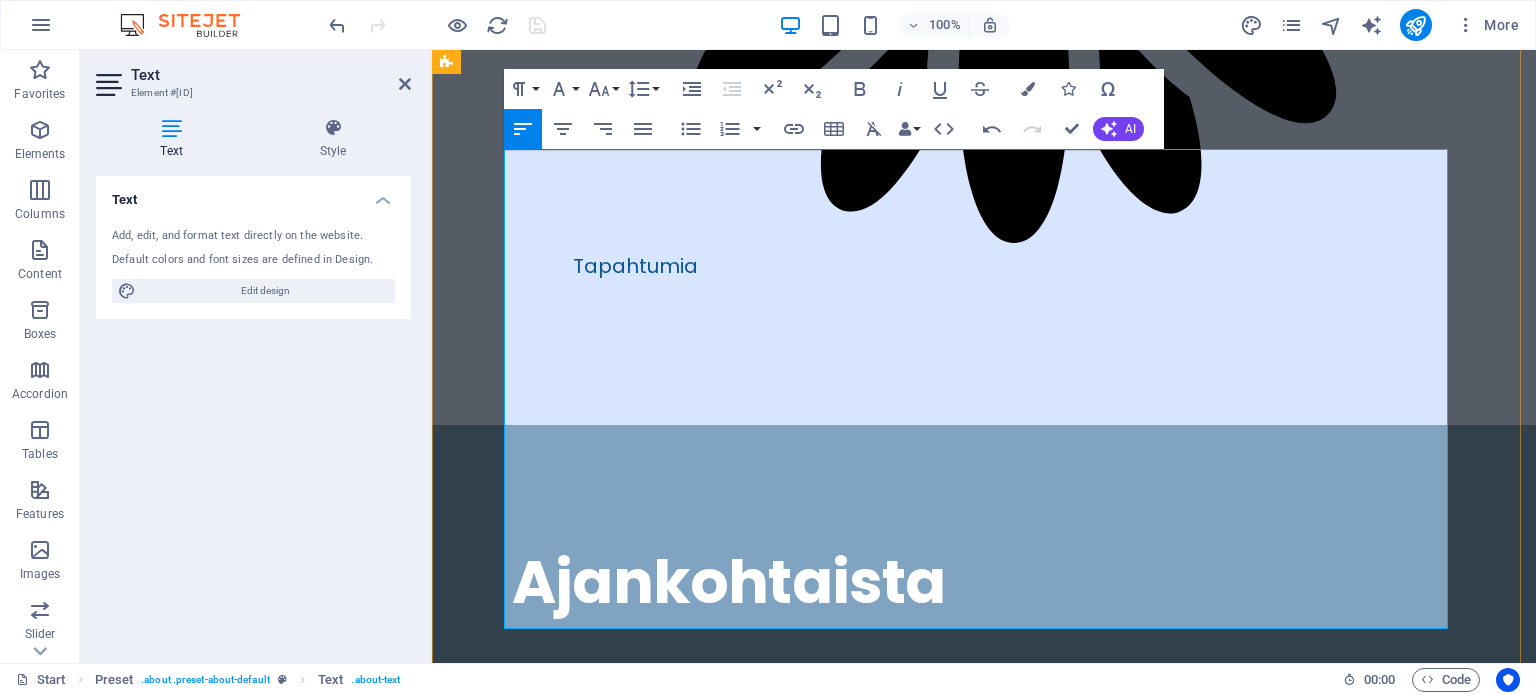 click on "Ryhmä A [TIME]-[TIME] Täynnä!" at bounding box center (1034, 4982) 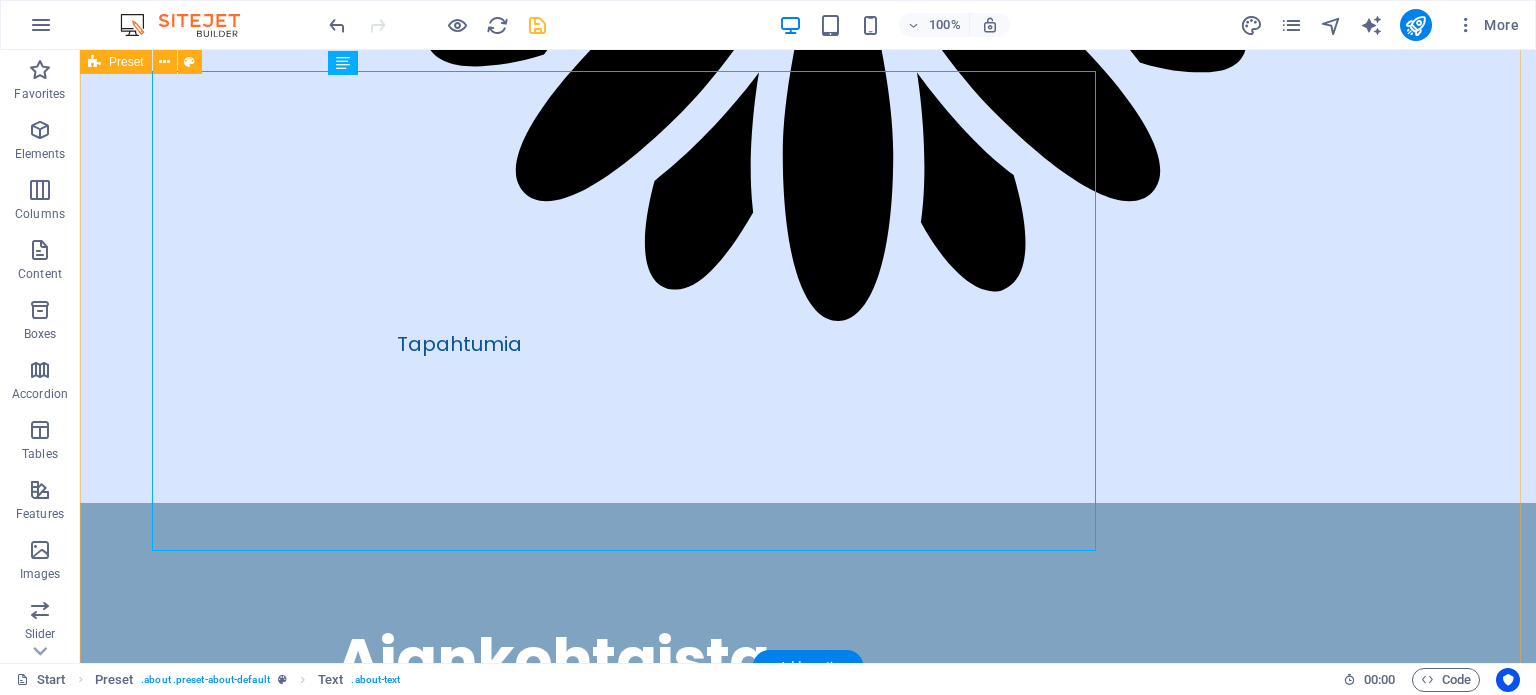 scroll, scrollTop: 3244, scrollLeft: 0, axis: vertical 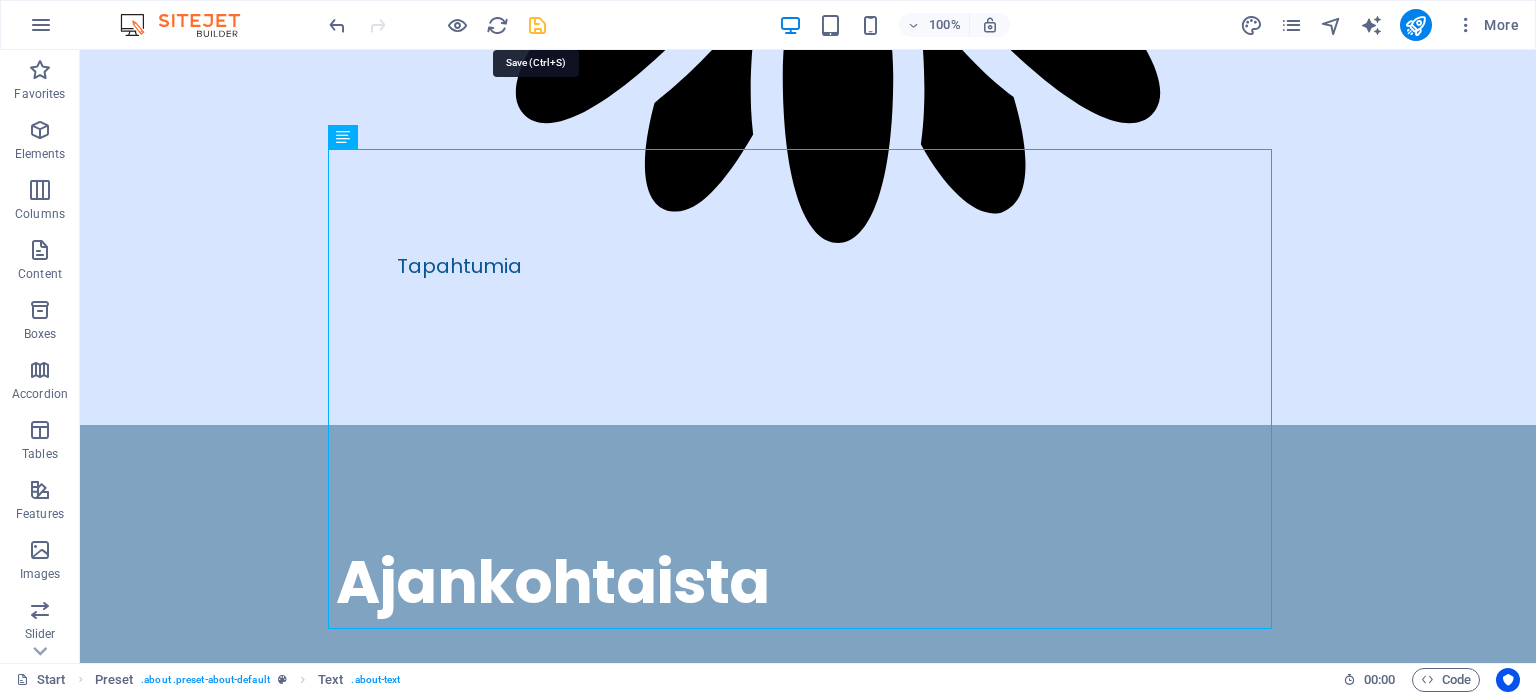 click at bounding box center [537, 25] 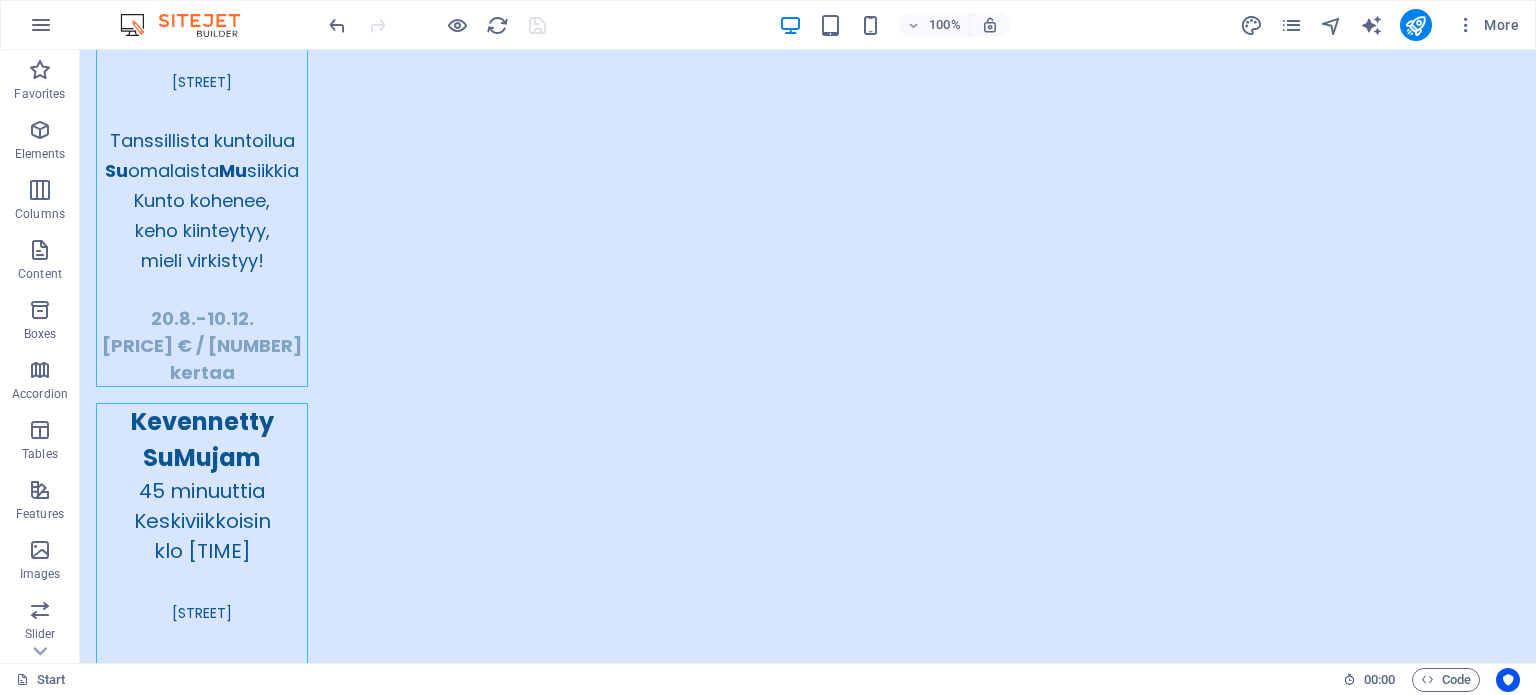 scroll, scrollTop: 5121, scrollLeft: 0, axis: vertical 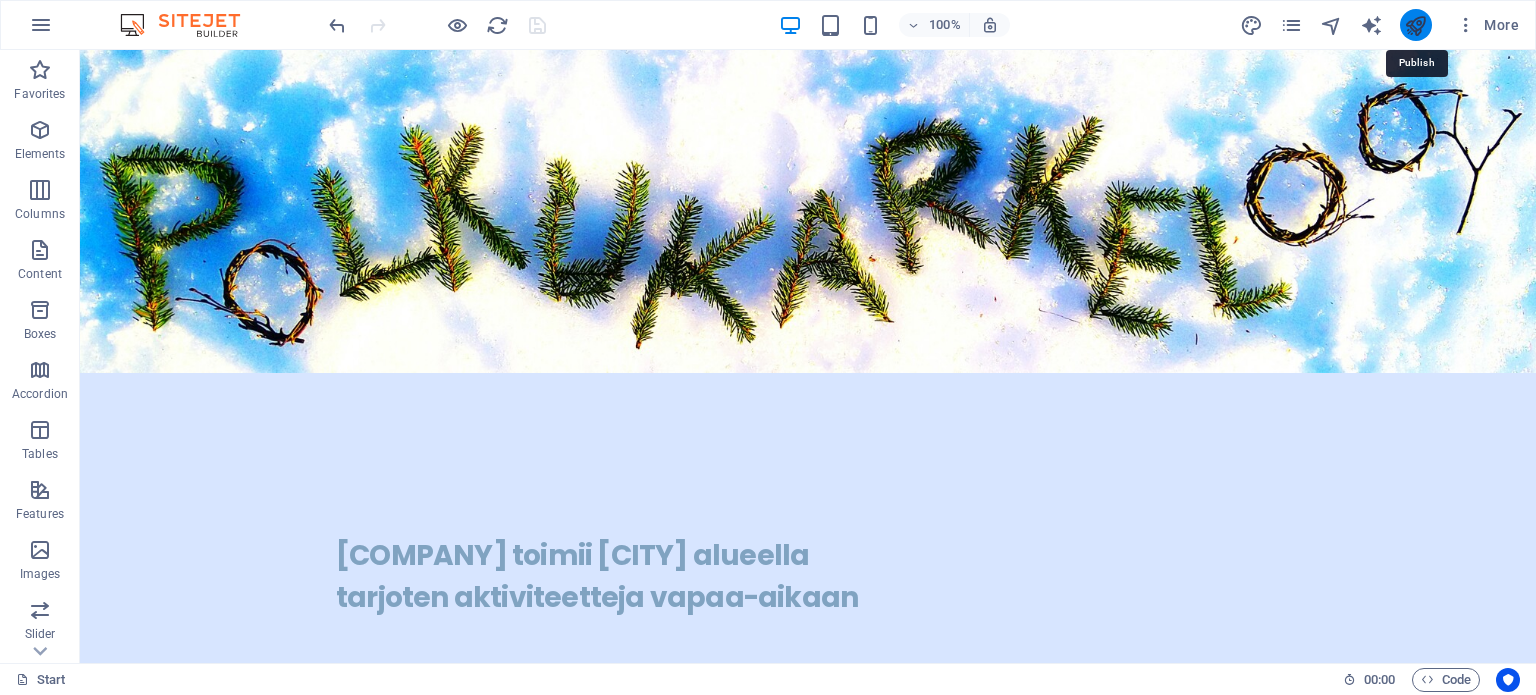 click at bounding box center [1415, 25] 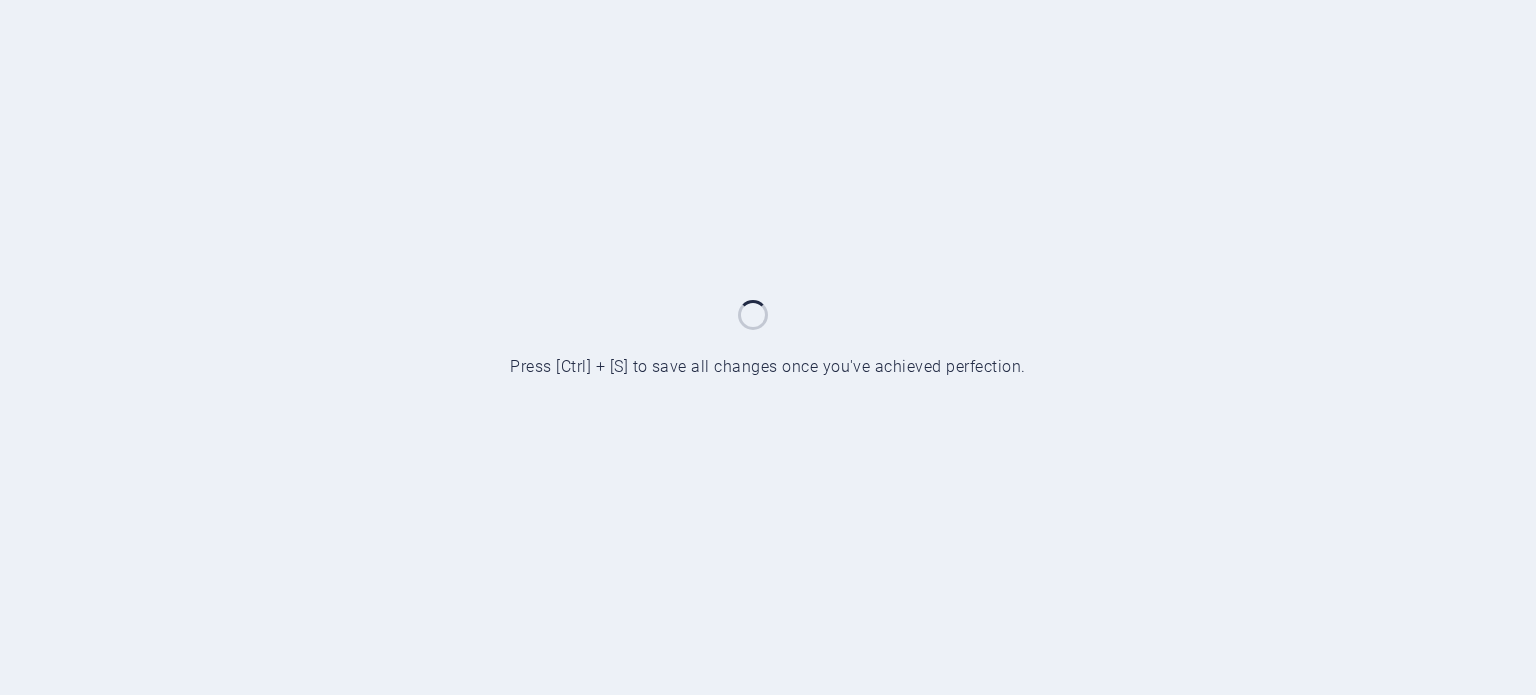 scroll, scrollTop: 0, scrollLeft: 0, axis: both 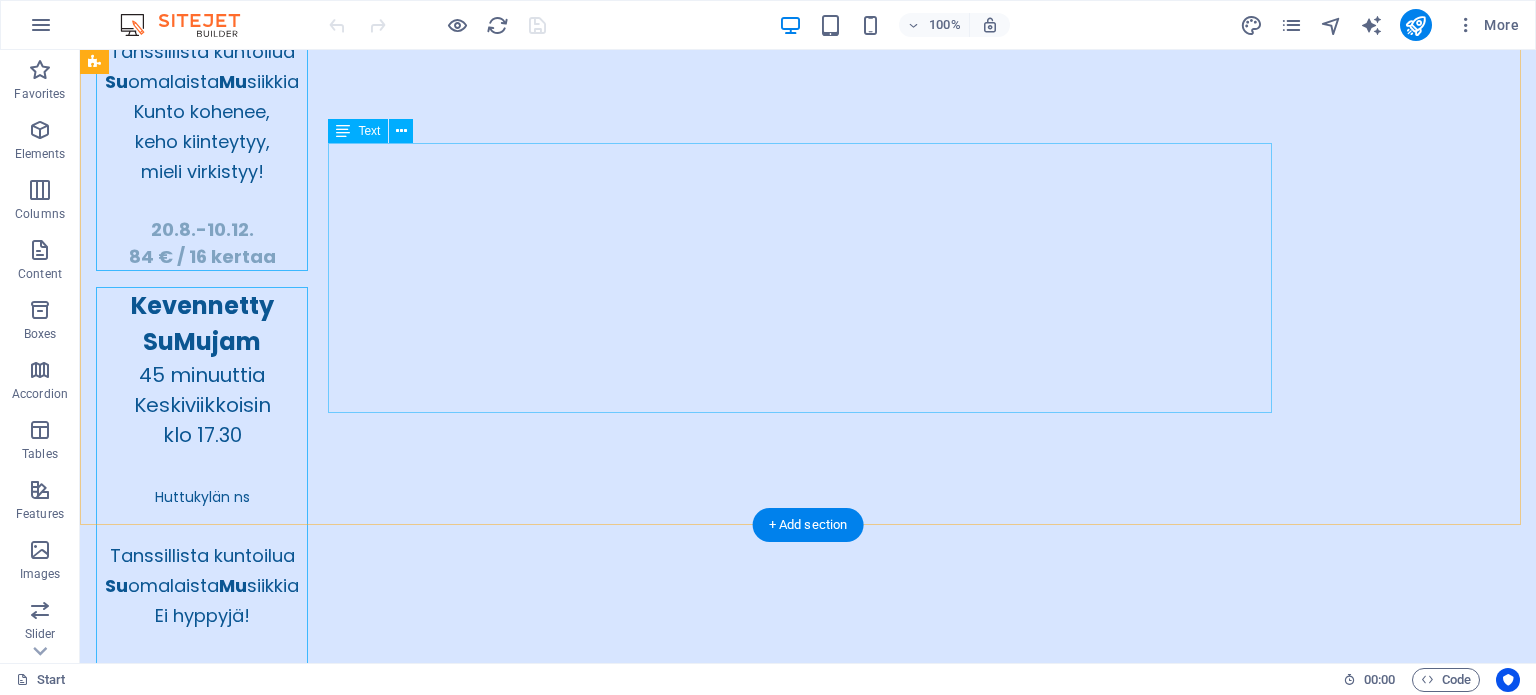 click on "Osallistumismaksut maksetaan kurssin alkaessa! MAKSUTAVAT:  käteis- ja korttimaksut, tilisiirto, Google Pay, Samsung Pay, Apple Pay, Epassi ja Smartum.  Toimipistekoodit:  Huttukylän Nuorisoseura / Jumppa ja Sumujamit  - Epassi 7893568, Smartum 357776 Huttukylän koulu / Pilates  - Epassi 8457430, Smartum 359748" at bounding box center (808, 5613) 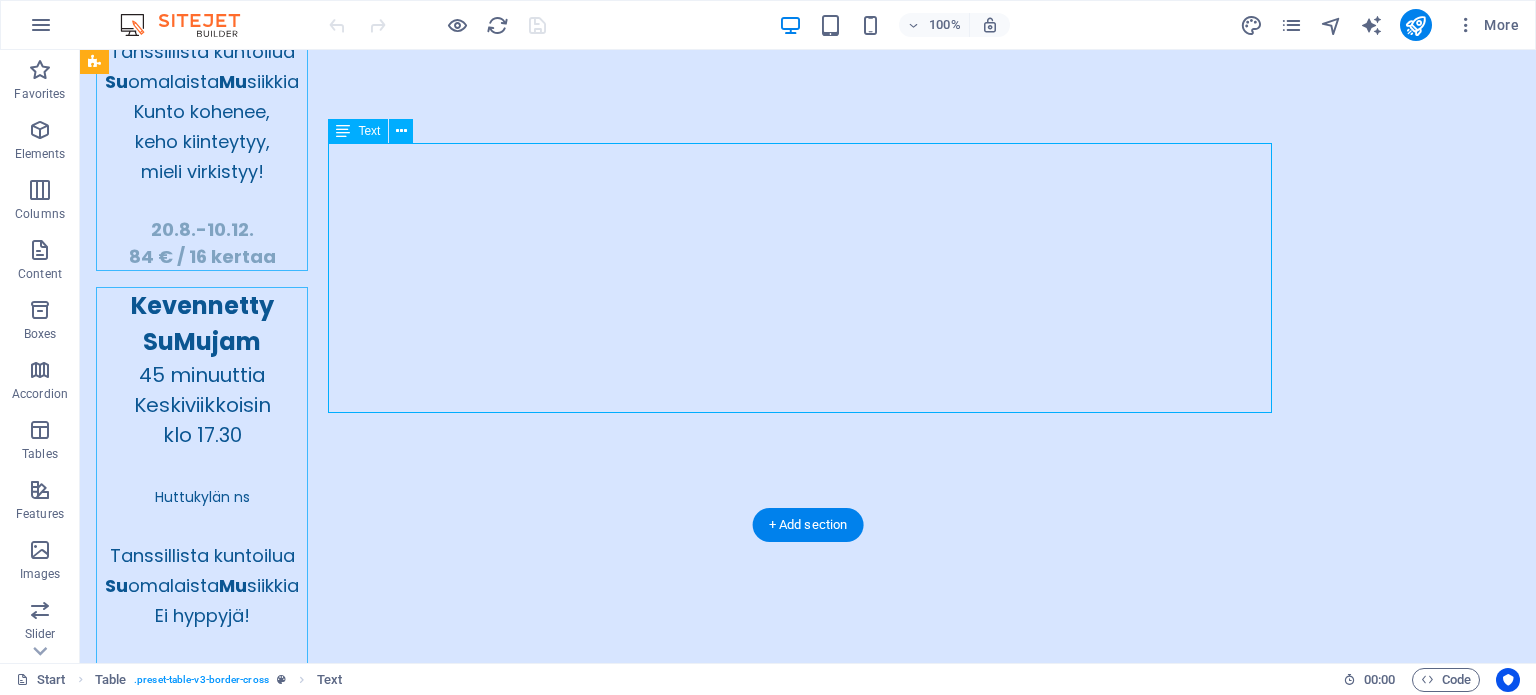 click on "Osallistumismaksut maksetaan kurssin alkaessa! MAKSUTAVAT:  käteis- ja korttimaksut, tilisiirto, Google Pay, Samsung Pay, Apple Pay, Epassi ja Smartum.  Toimipistekoodit:  Huttukylän Nuorisoseura / Jumppa ja Sumujamit  - Epassi 7893568, Smartum 357776 Huttukylän koulu / Pilates  - Epassi 8457430, Smartum 359748" at bounding box center [808, 5613] 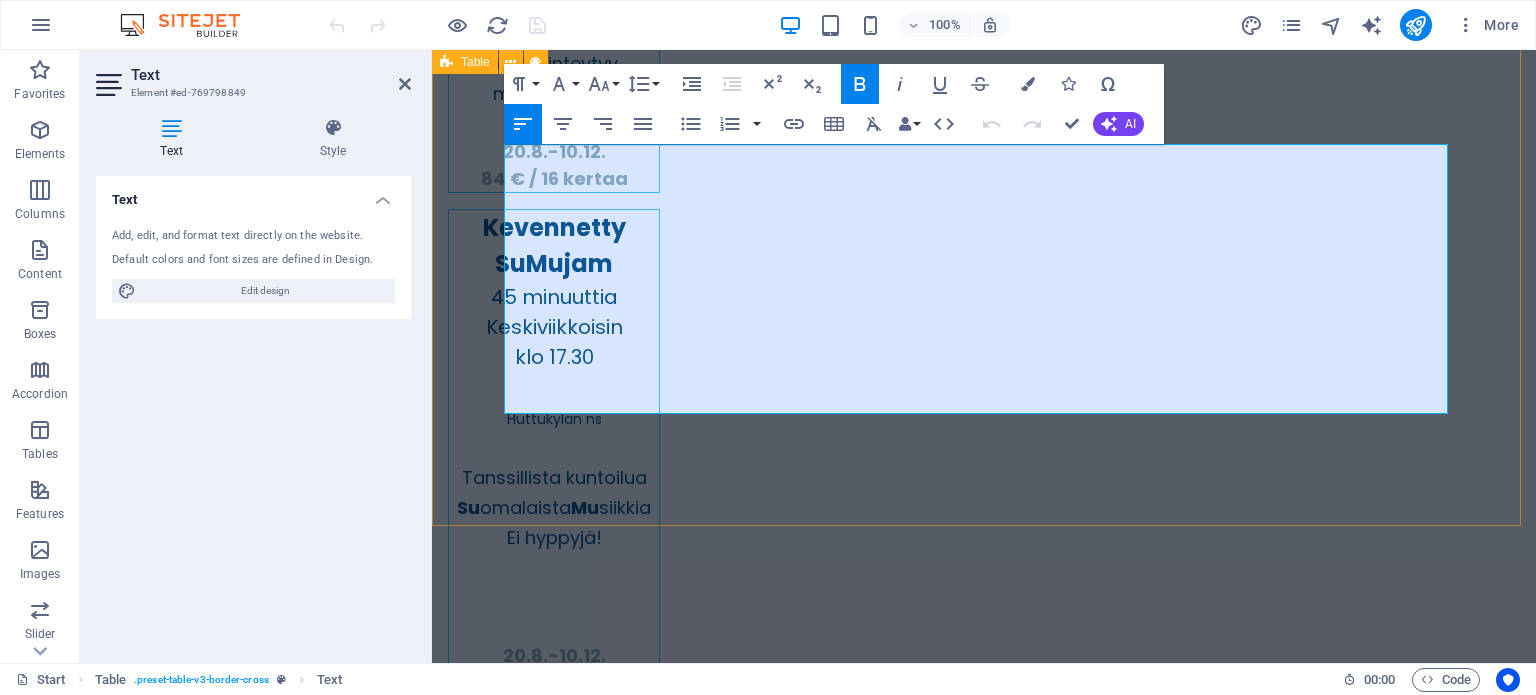 scroll, scrollTop: 5046, scrollLeft: 0, axis: vertical 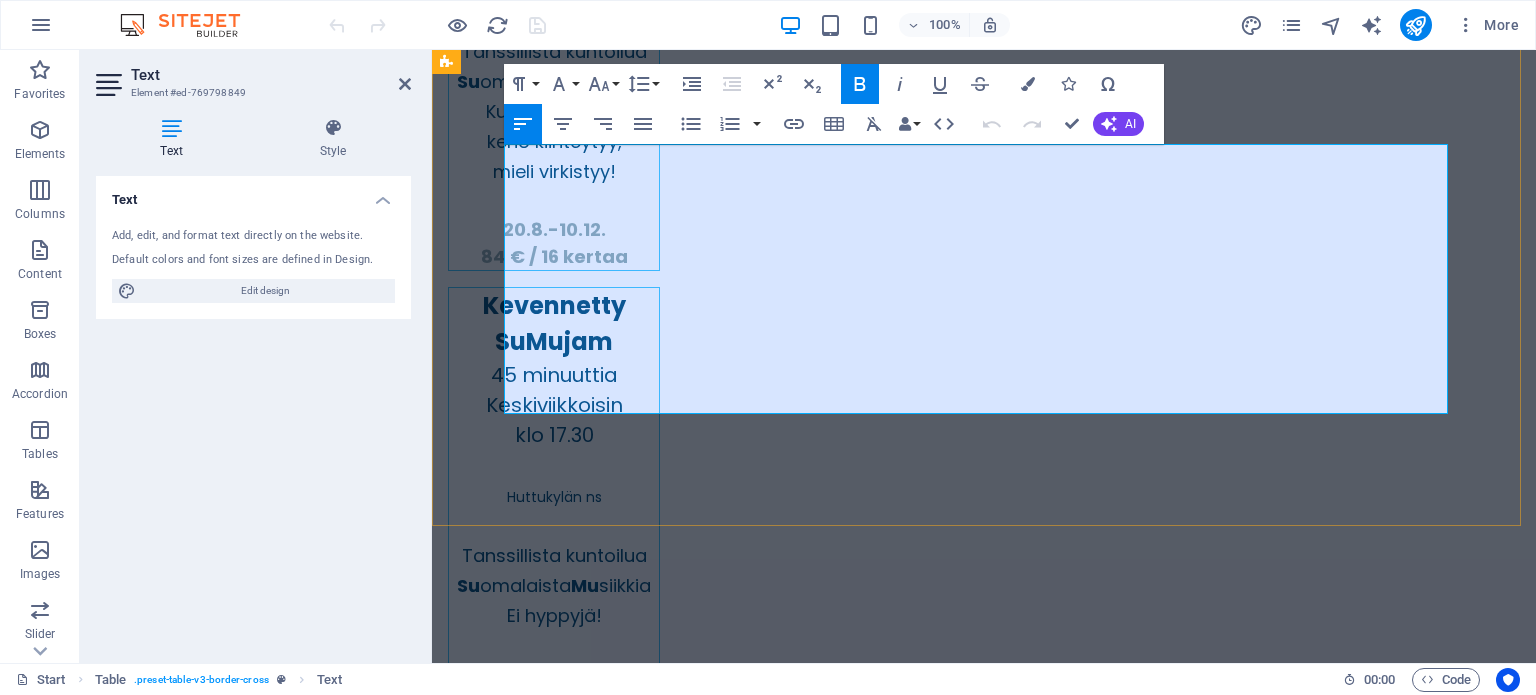 click on "[STREET] / Jumppa ja Sumujamit" at bounding box center [681, 5645] 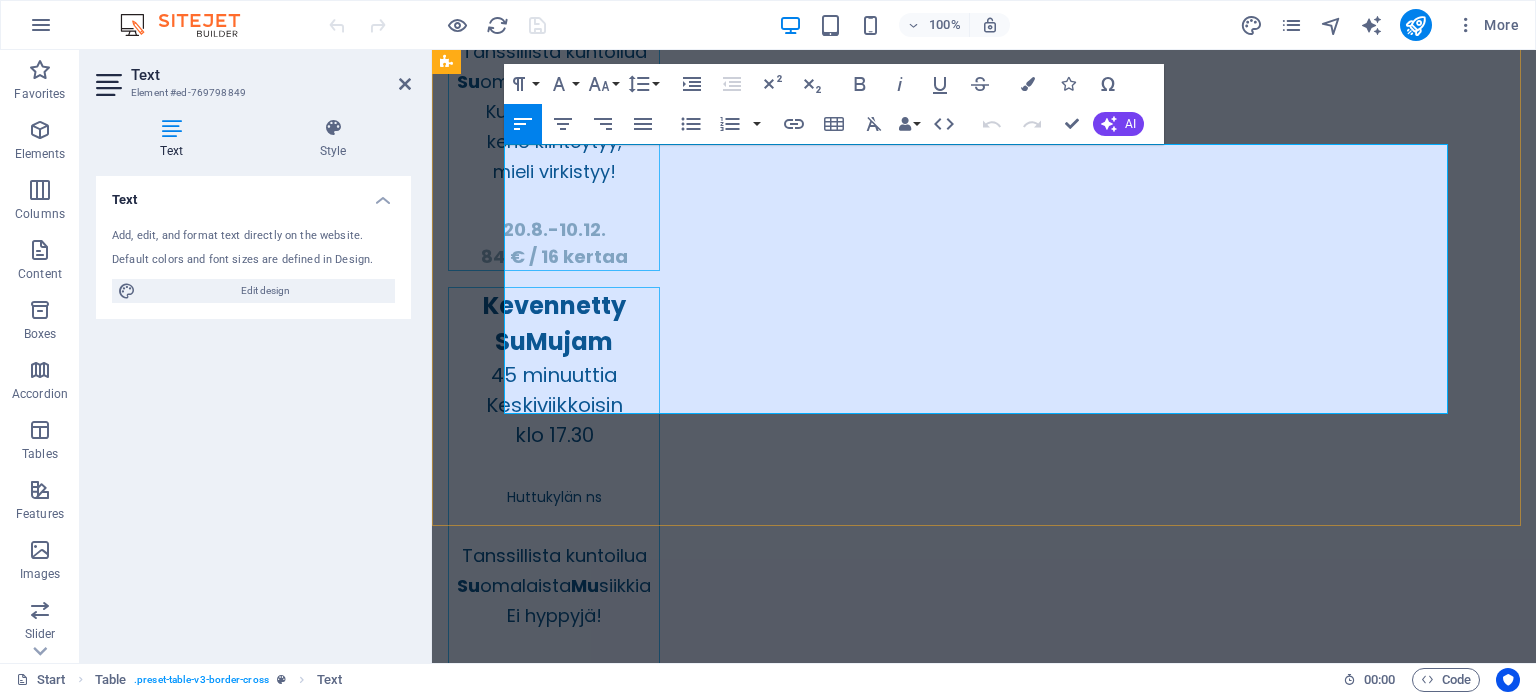 click on "[STREET] / Jumppa ja Sumujamit" at bounding box center (681, 5645) 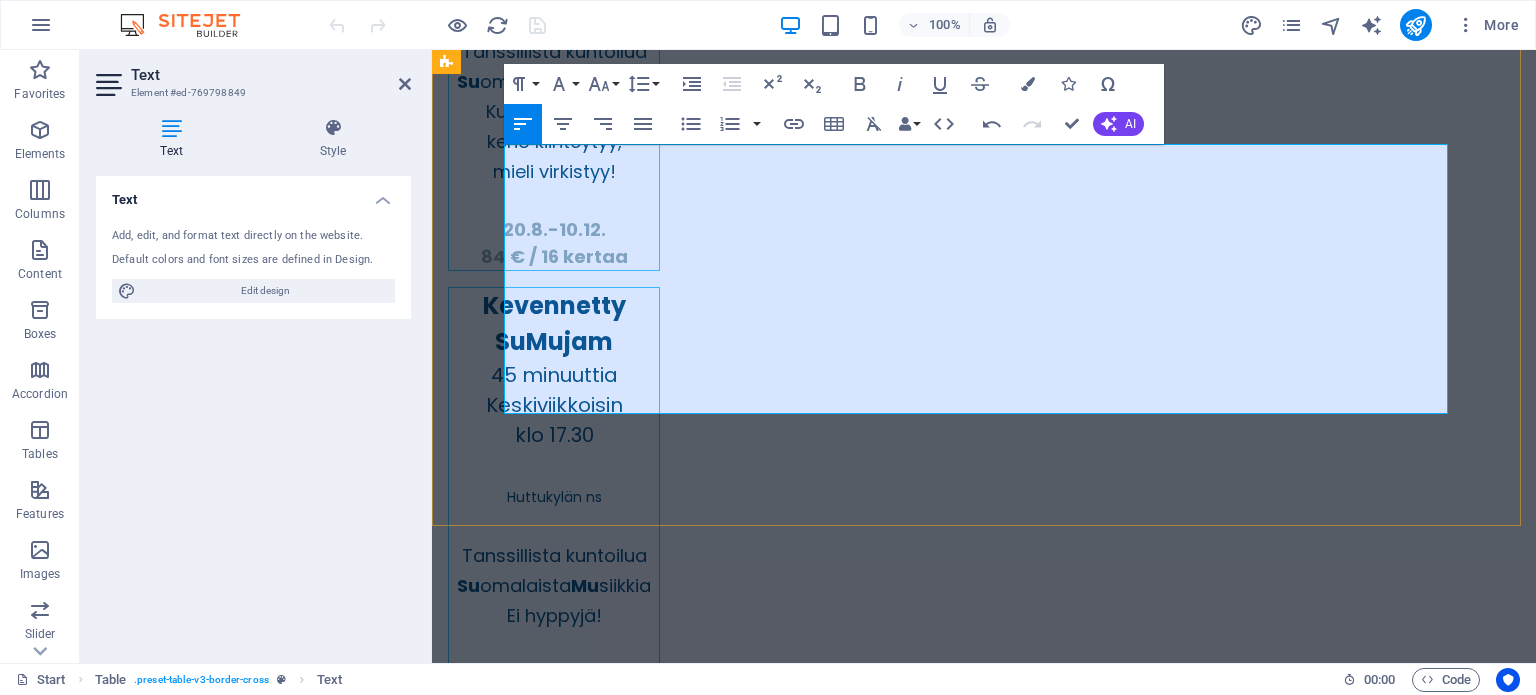 click on "[STREET] / Pilates" at bounding box center [600, 5705] 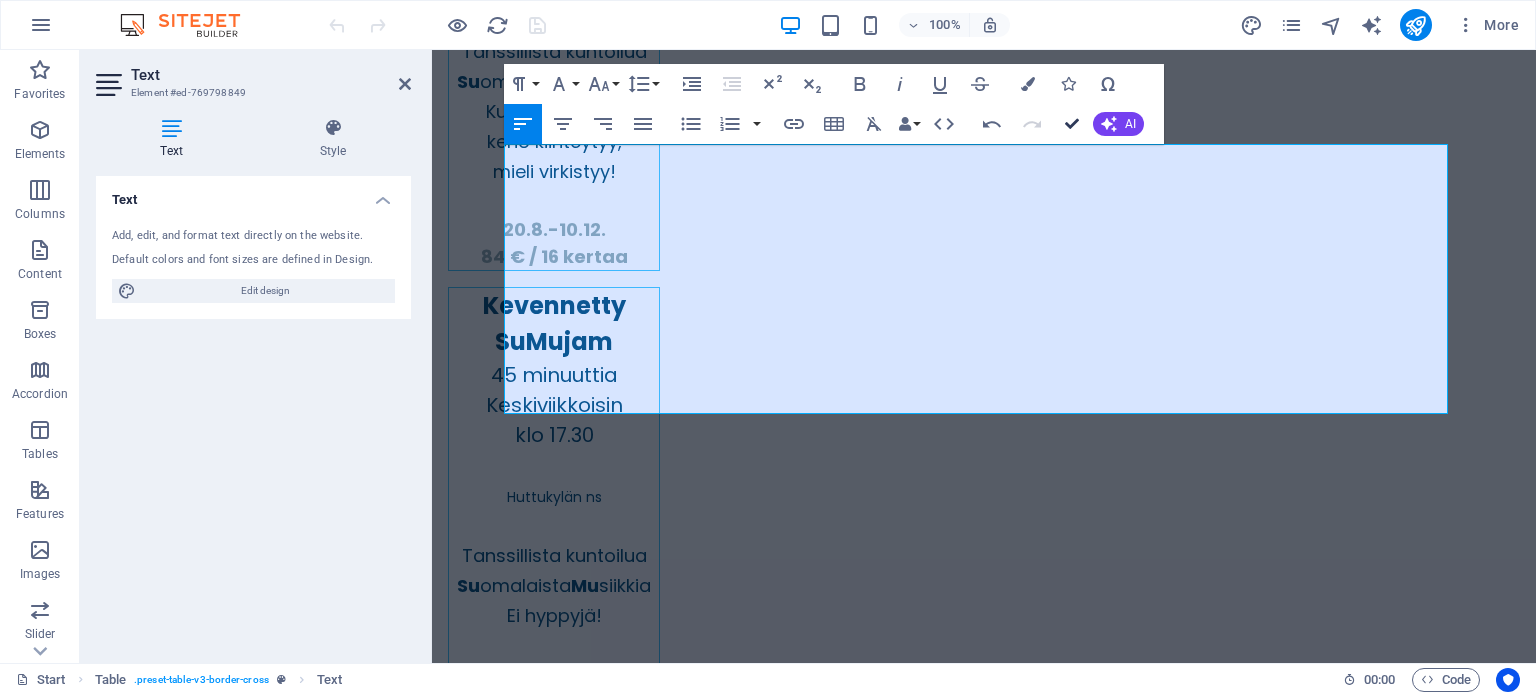 scroll, scrollTop: 5124, scrollLeft: 0, axis: vertical 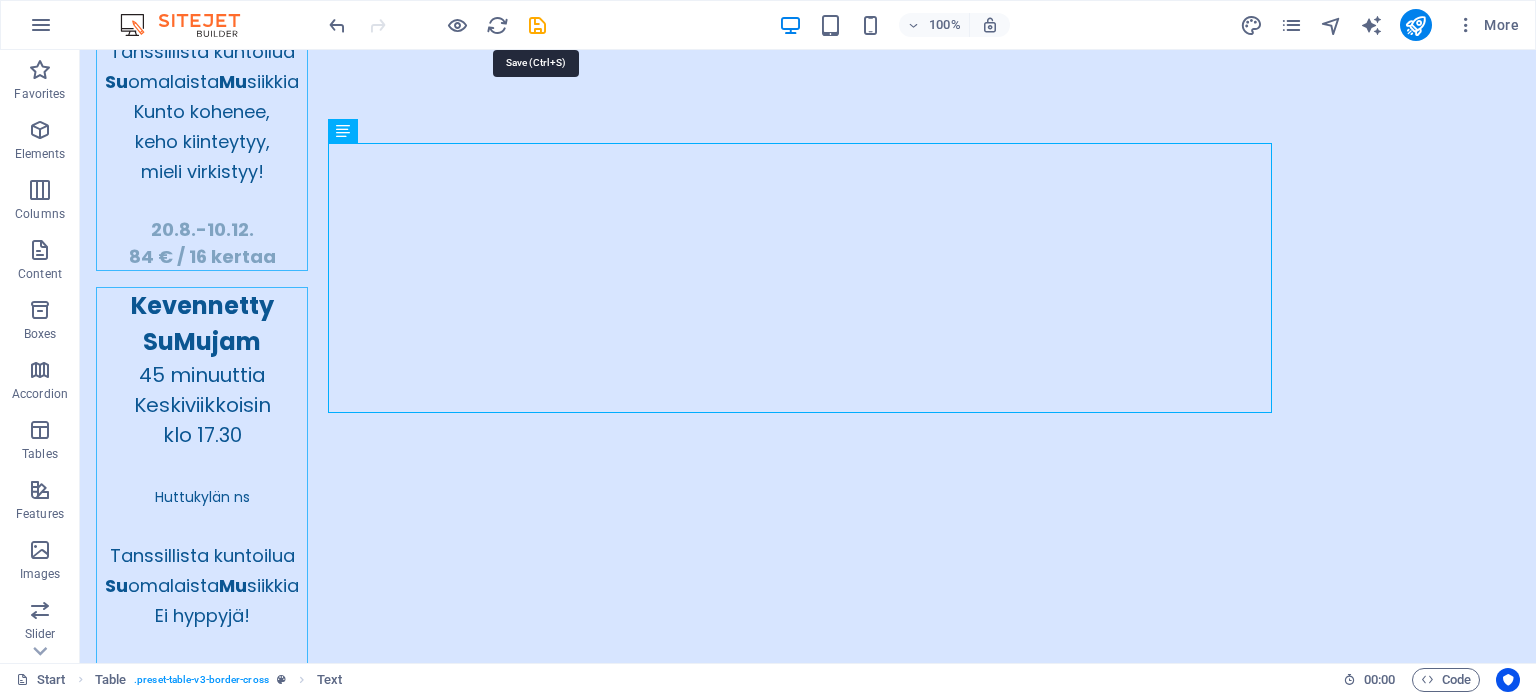 click at bounding box center [537, 25] 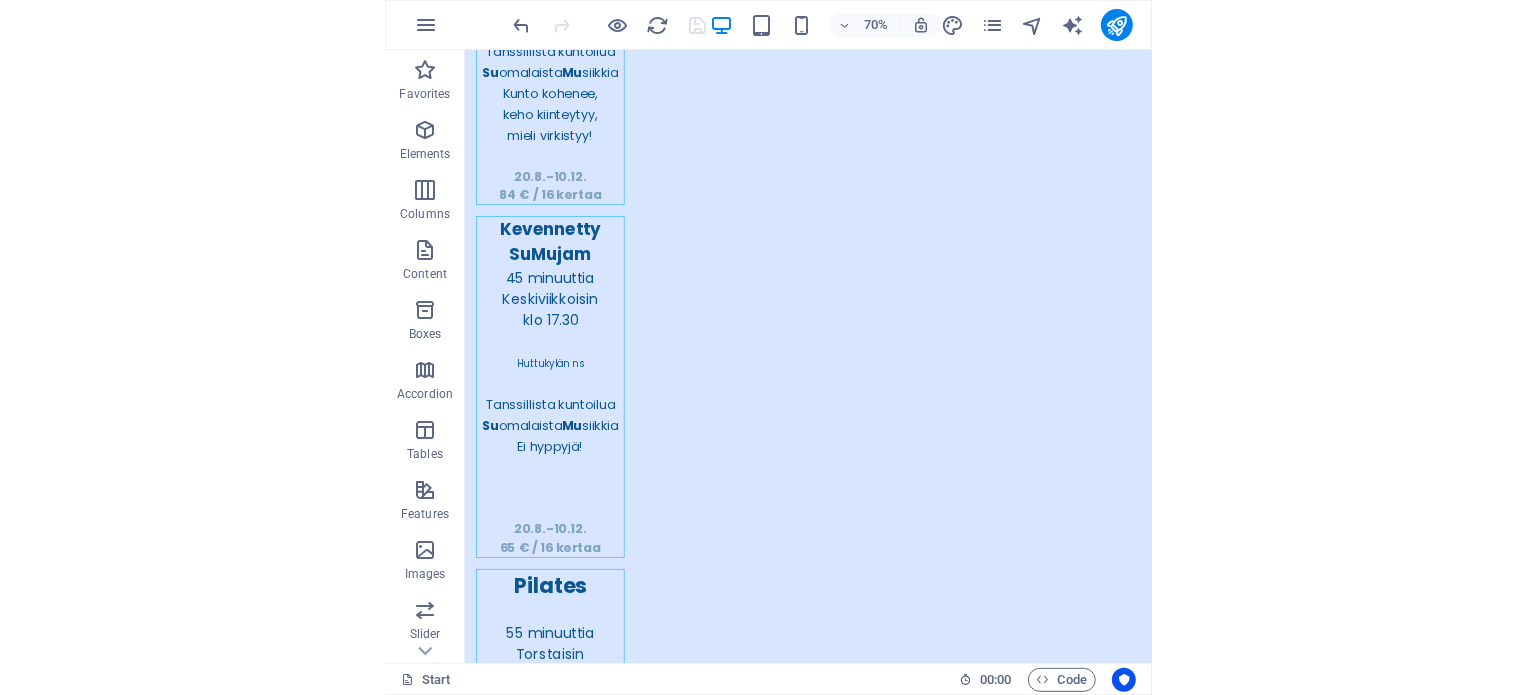 scroll, scrollTop: 5124, scrollLeft: 0, axis: vertical 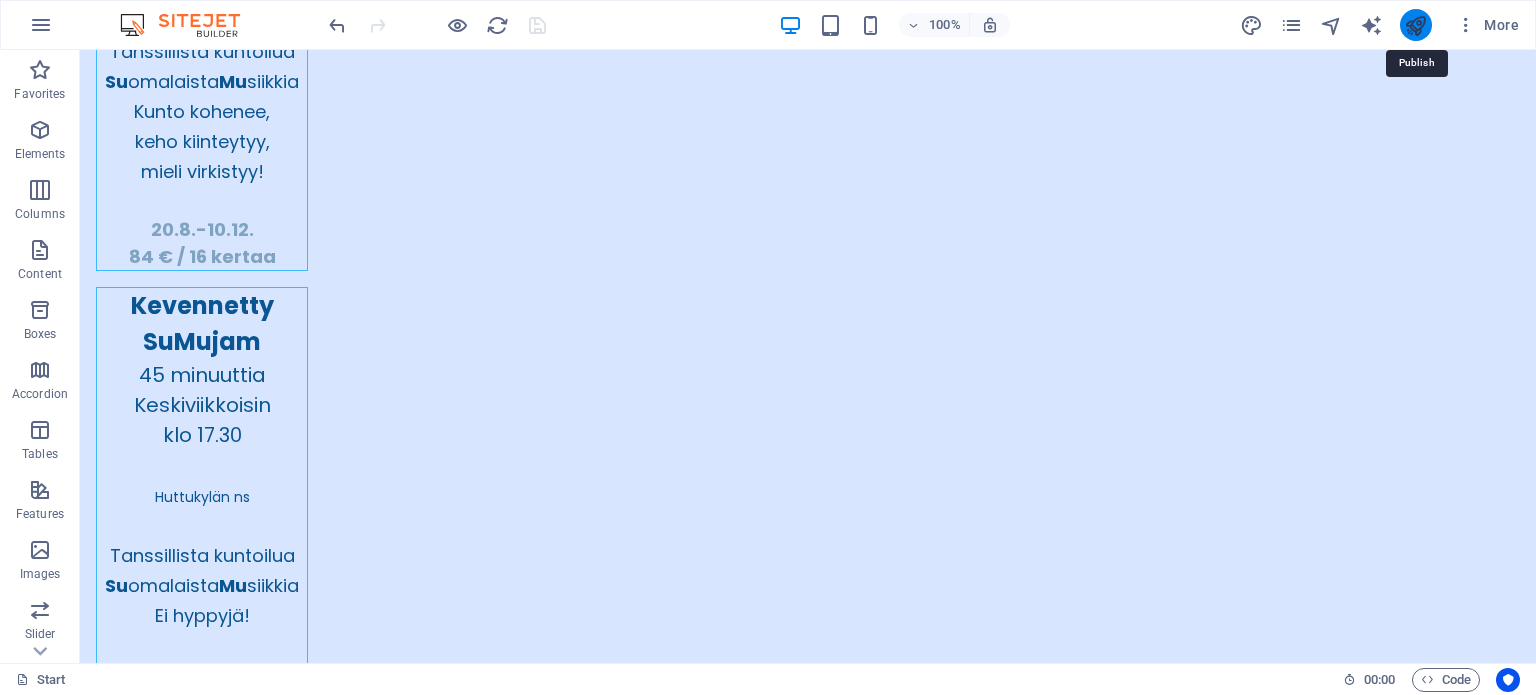 click at bounding box center (1415, 25) 